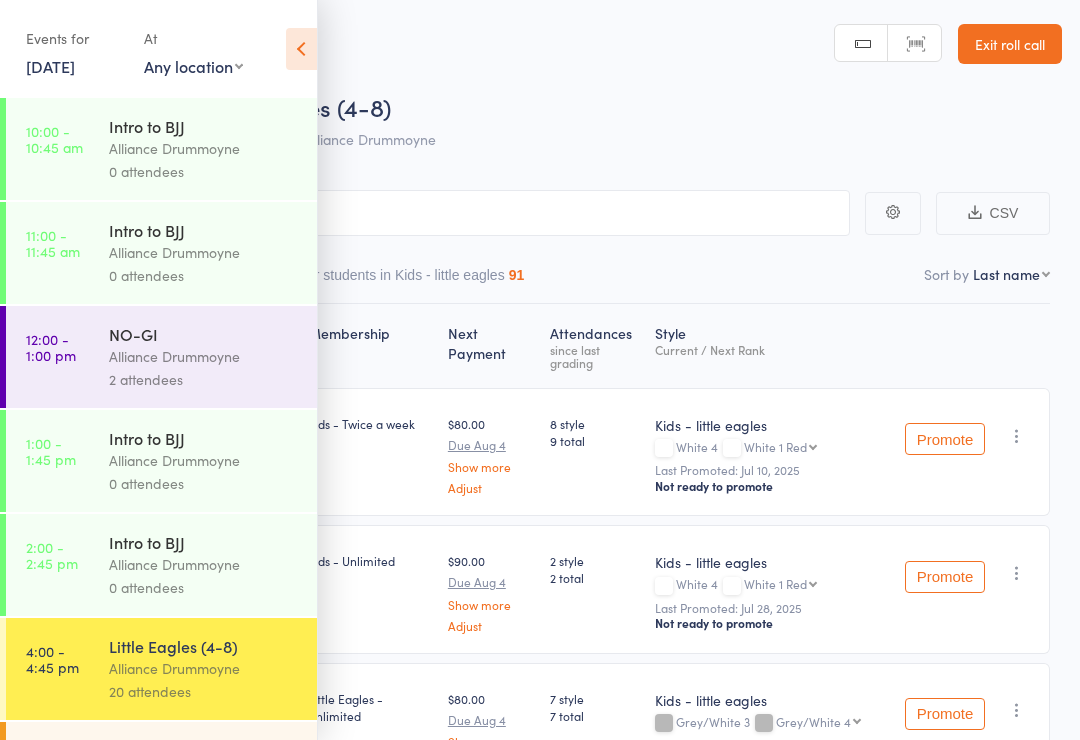 scroll, scrollTop: 0, scrollLeft: 0, axis: both 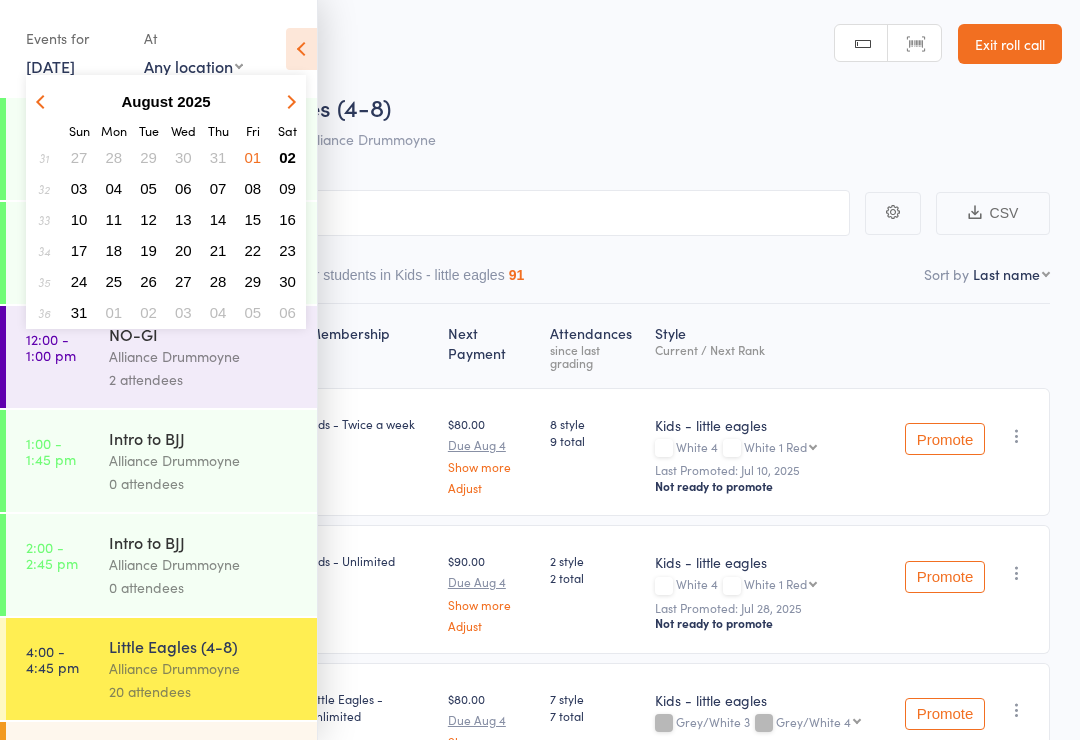 click on "02" at bounding box center (287, 157) 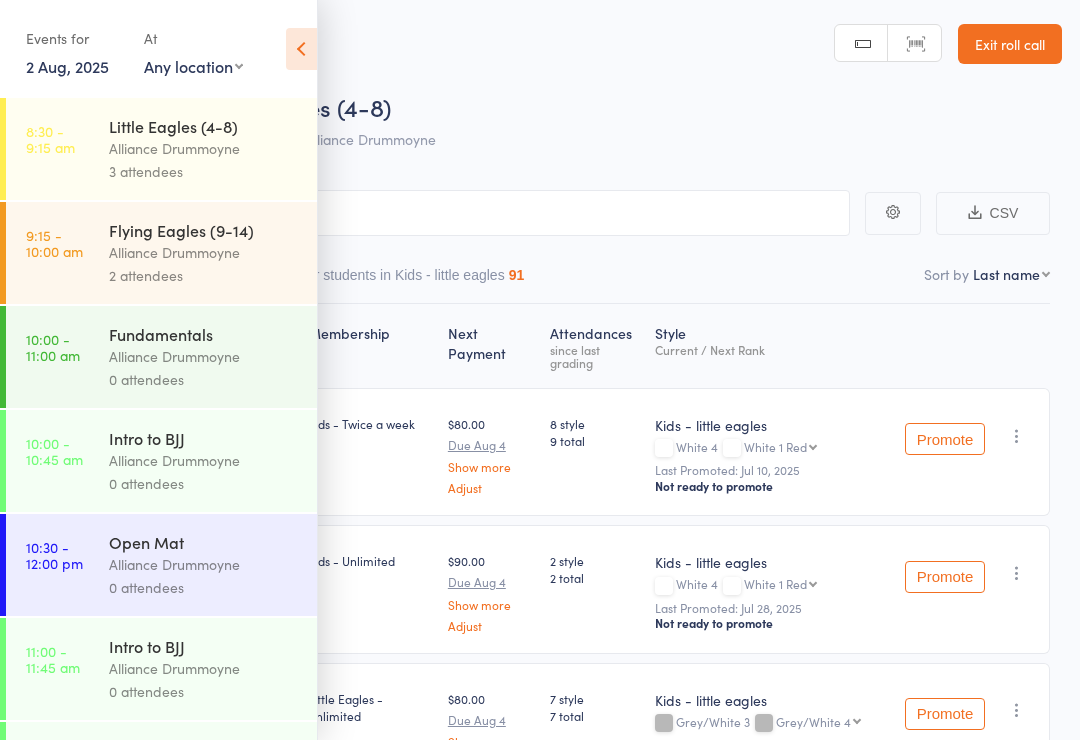 click at bounding box center (301, 49) 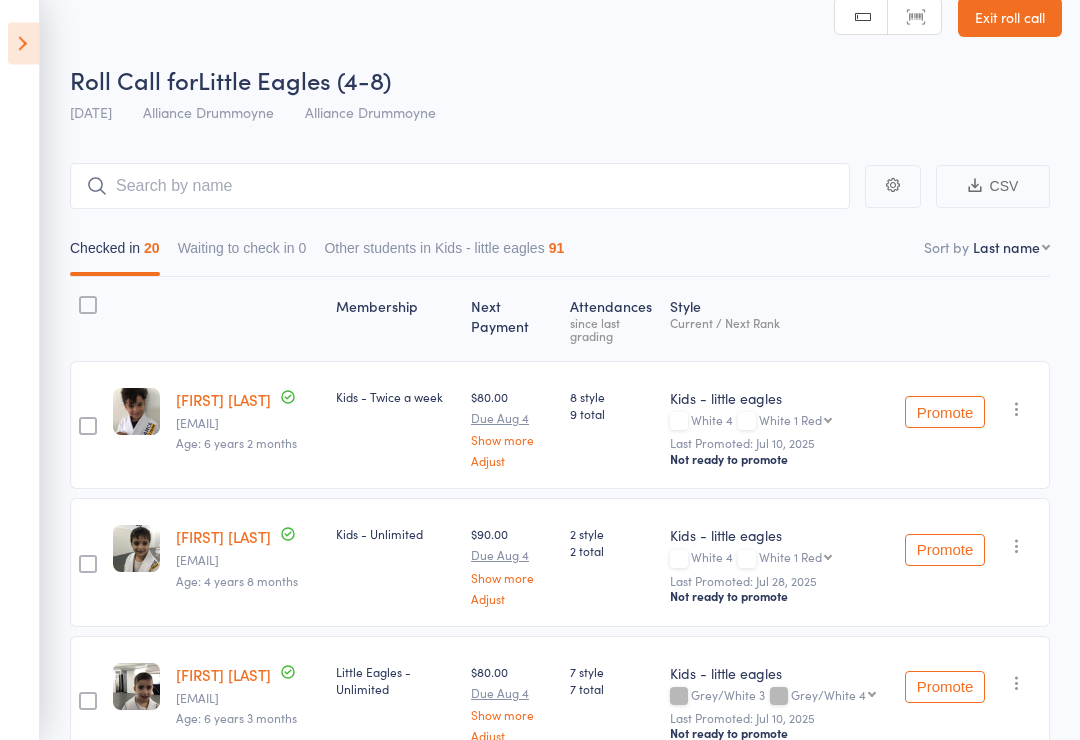 scroll, scrollTop: 0, scrollLeft: 0, axis: both 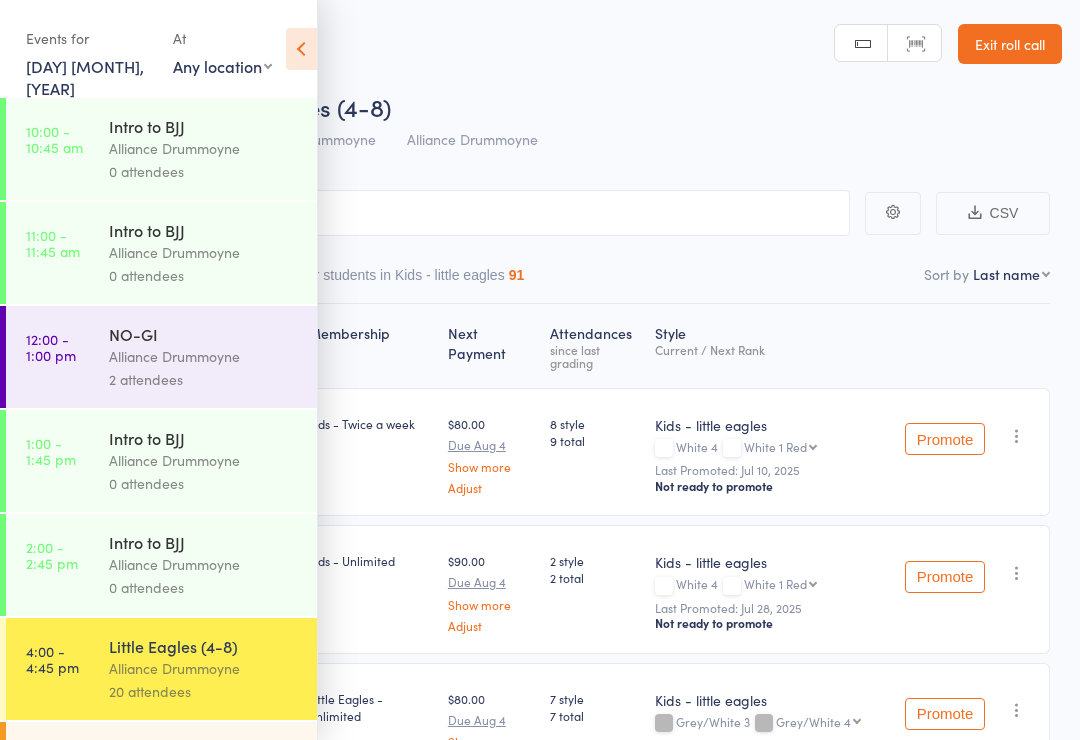 click at bounding box center (301, 49) 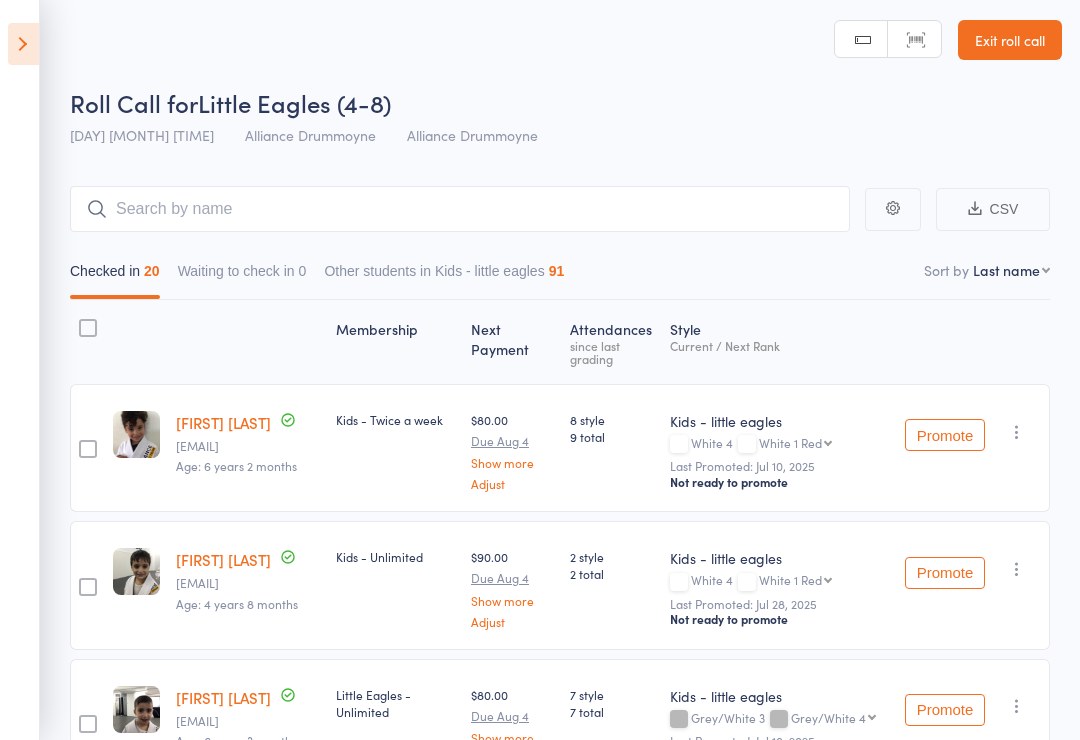scroll, scrollTop: 0, scrollLeft: 0, axis: both 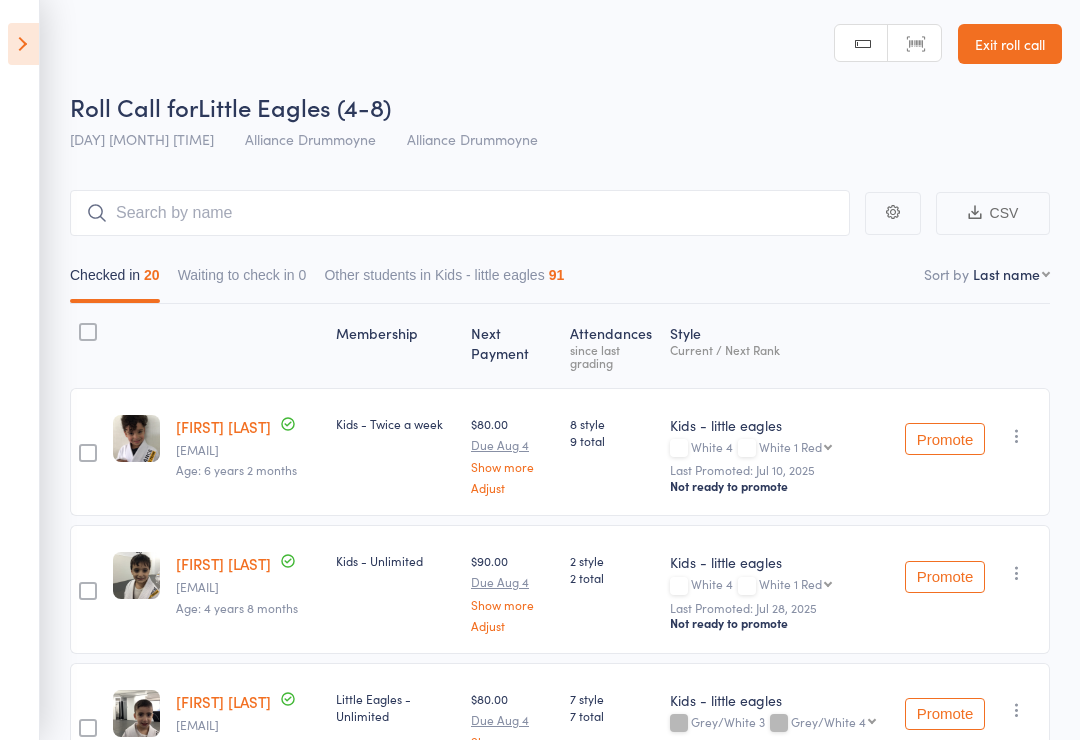 click at bounding box center (23, 44) 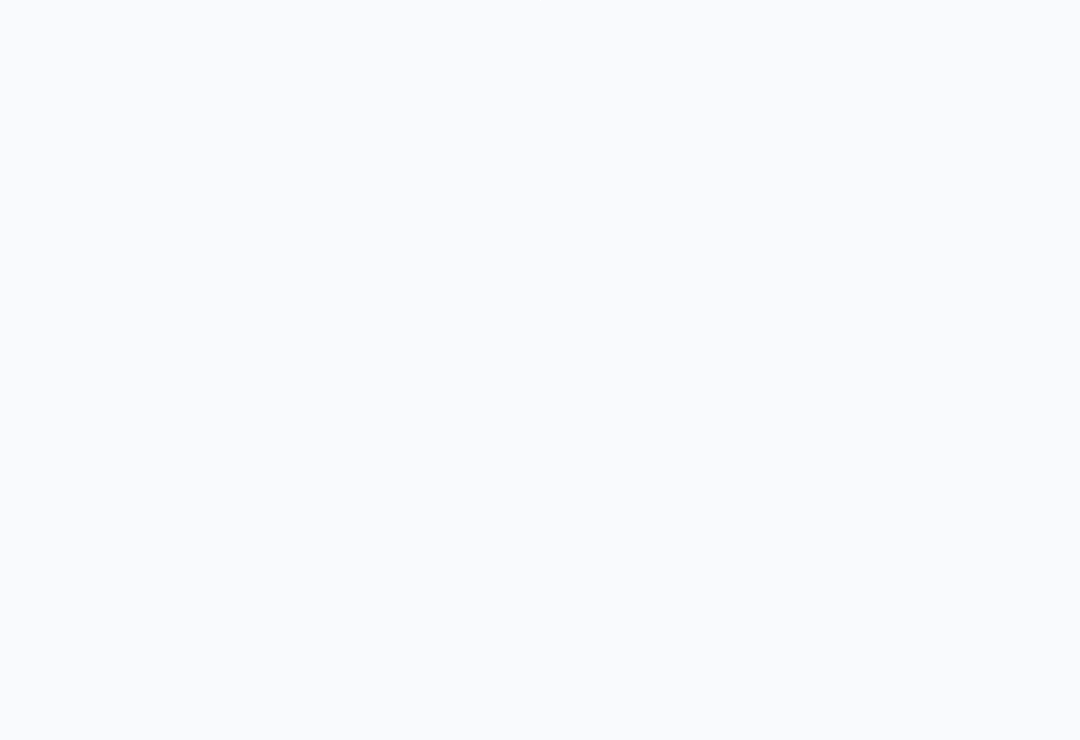 scroll, scrollTop: 0, scrollLeft: 0, axis: both 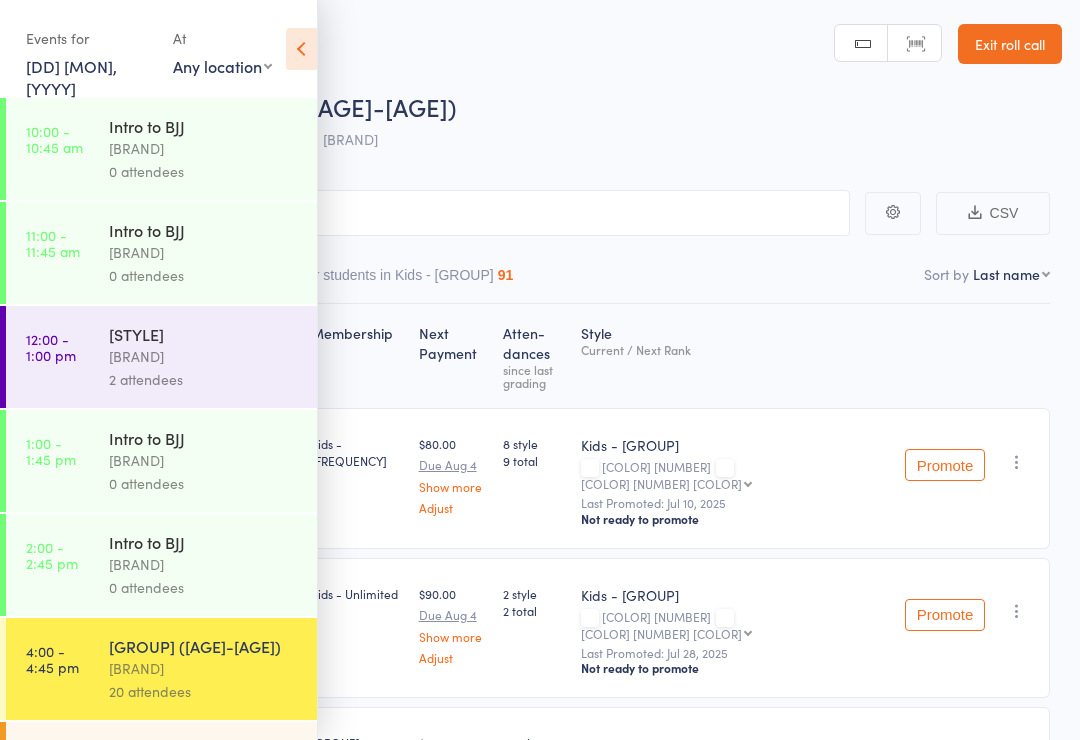 click on "Events for 1 Aug, 2025 1 Aug, 2025
August 2025
Sun Mon Tue Wed Thu Fri Sat
31
27
28
29
30
31
01
02
32
03
04
05
06
07
08
09
33
10
11
12
13
14
15
16
34
17
18
19
20
21
22
23
35
24
25
26
27
28
29
30" at bounding box center [158, 59] 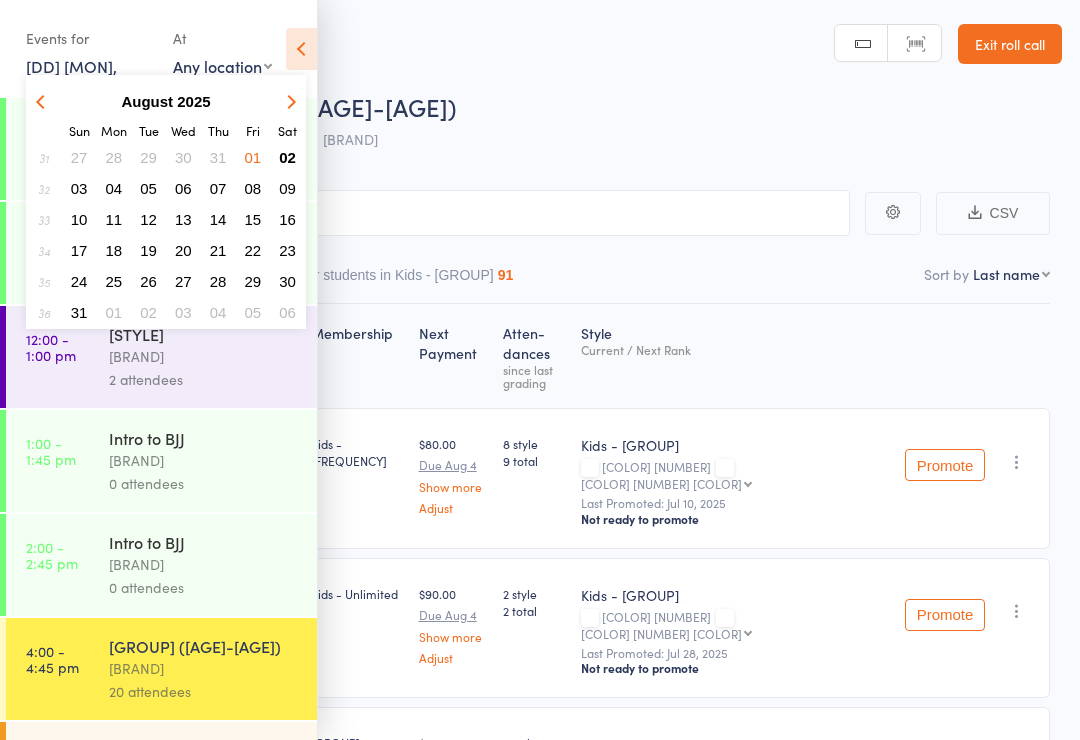 click on "02" at bounding box center (287, 157) 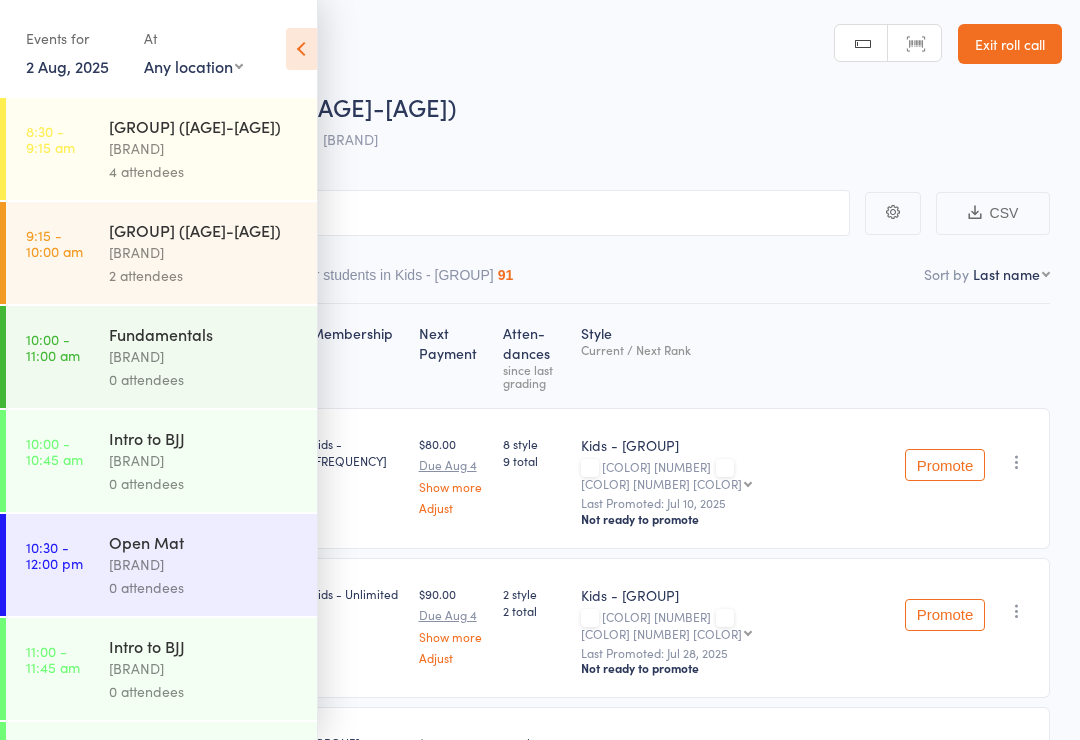 click on "Alliance Drummoyne" at bounding box center [204, 148] 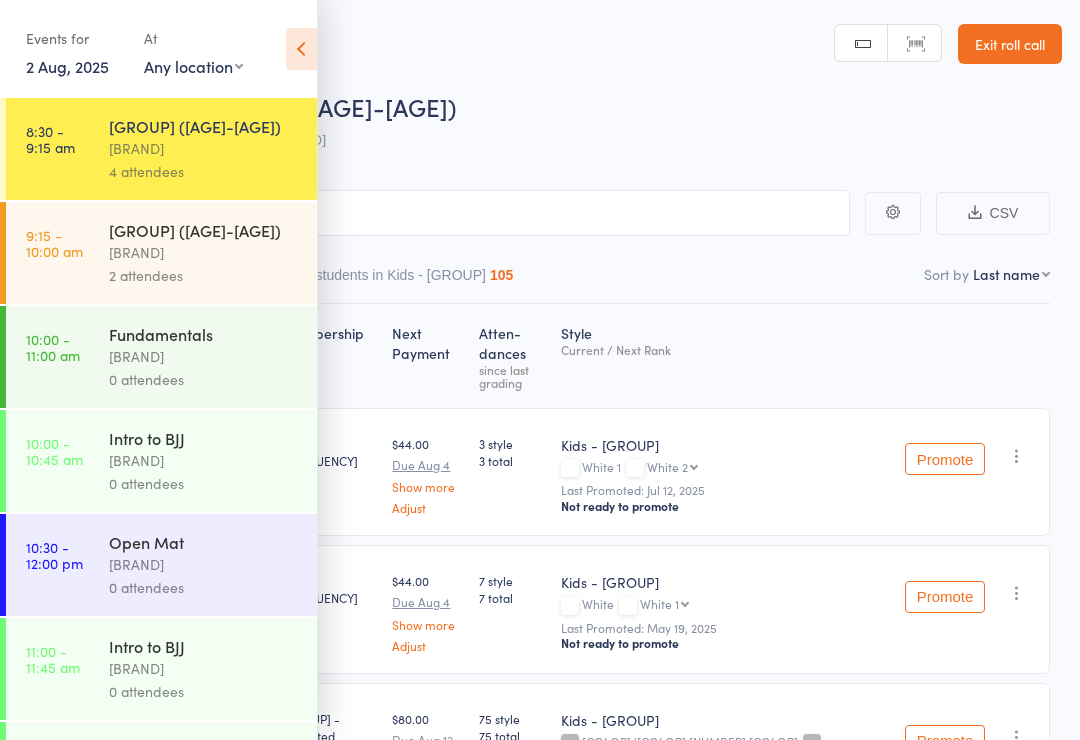 click at bounding box center (301, 49) 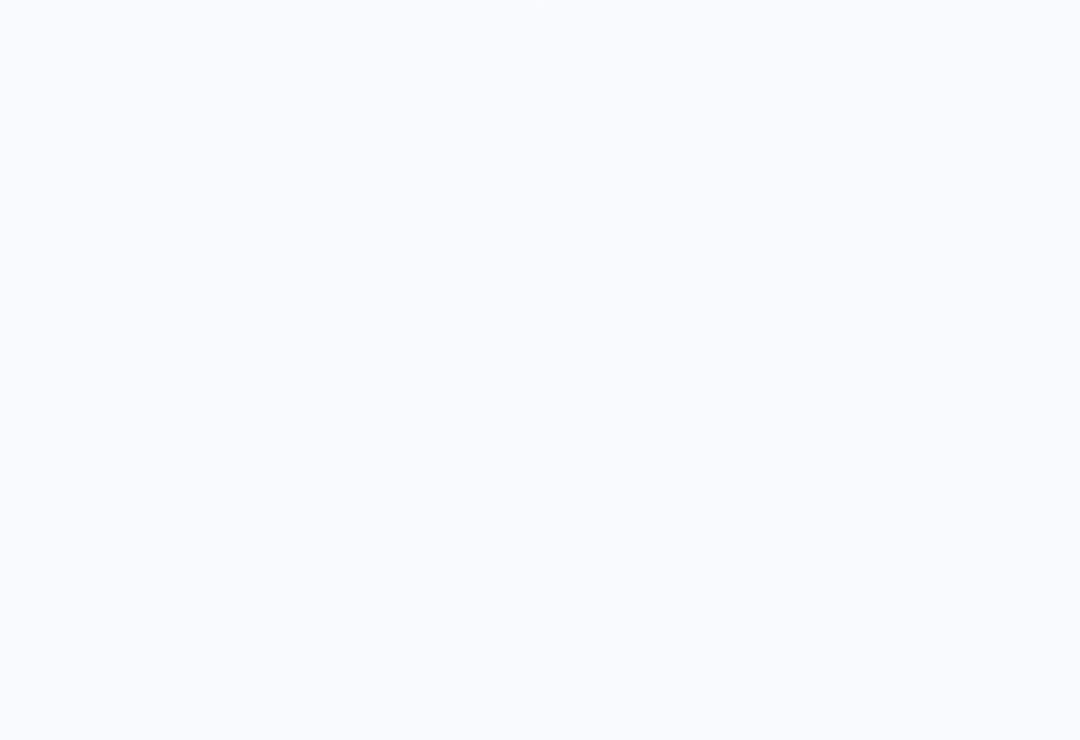 scroll, scrollTop: 0, scrollLeft: 0, axis: both 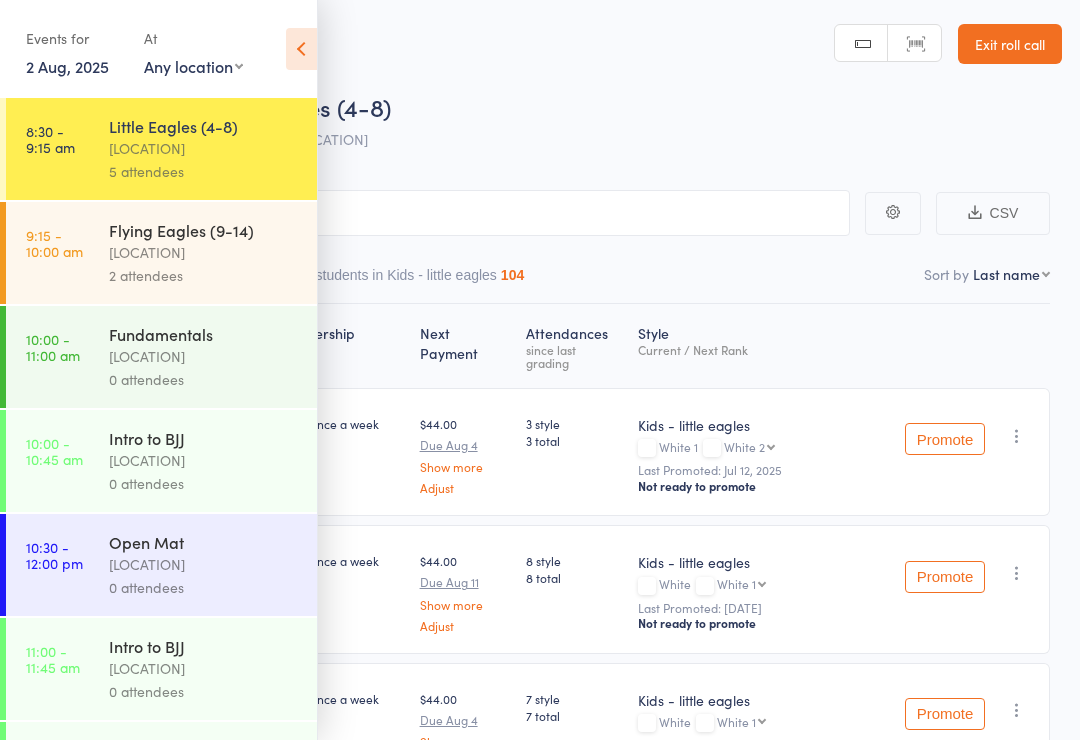 click at bounding box center (301, 49) 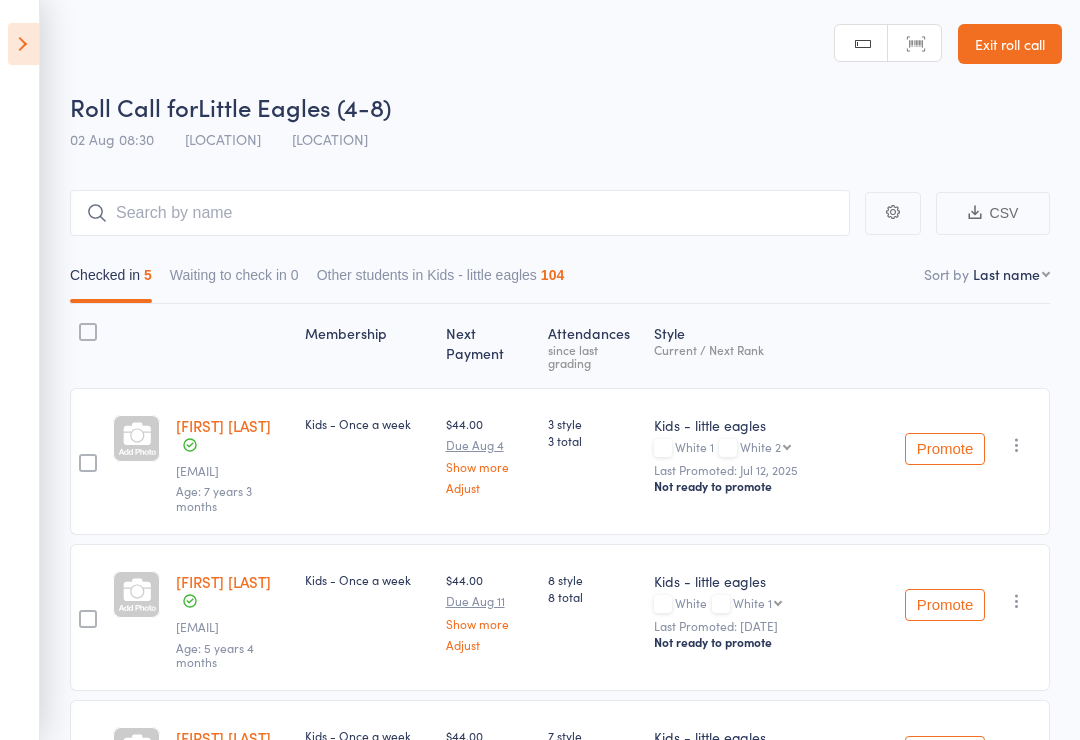 click on "Alby Campbell" at bounding box center (223, 425) 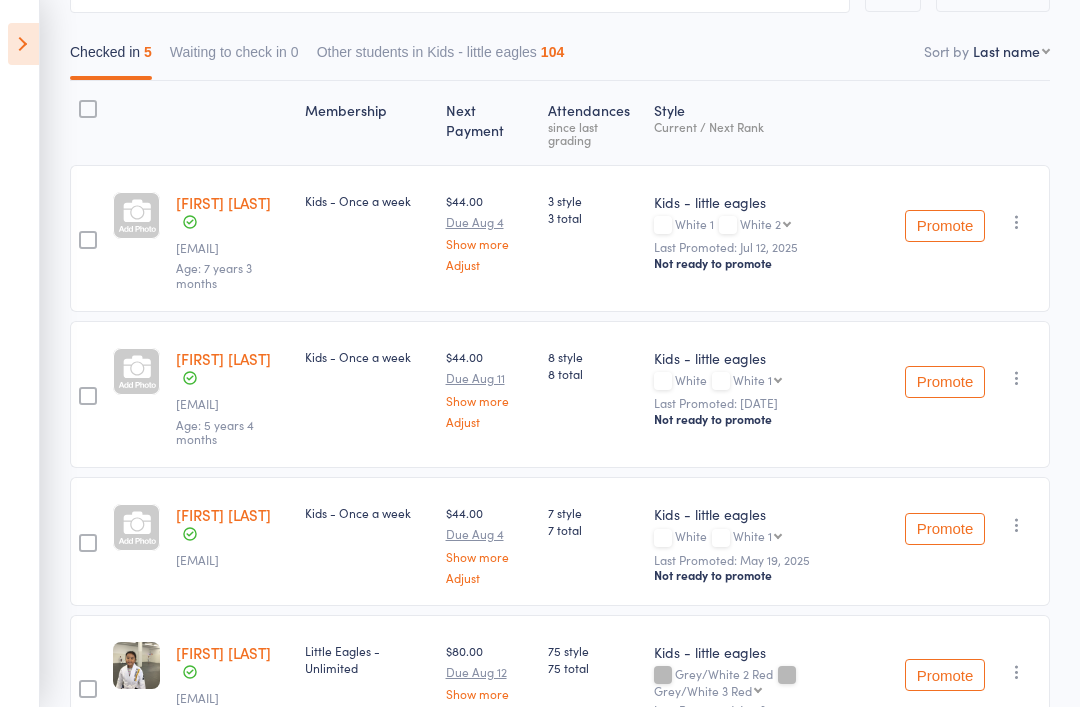 scroll, scrollTop: 0, scrollLeft: 0, axis: both 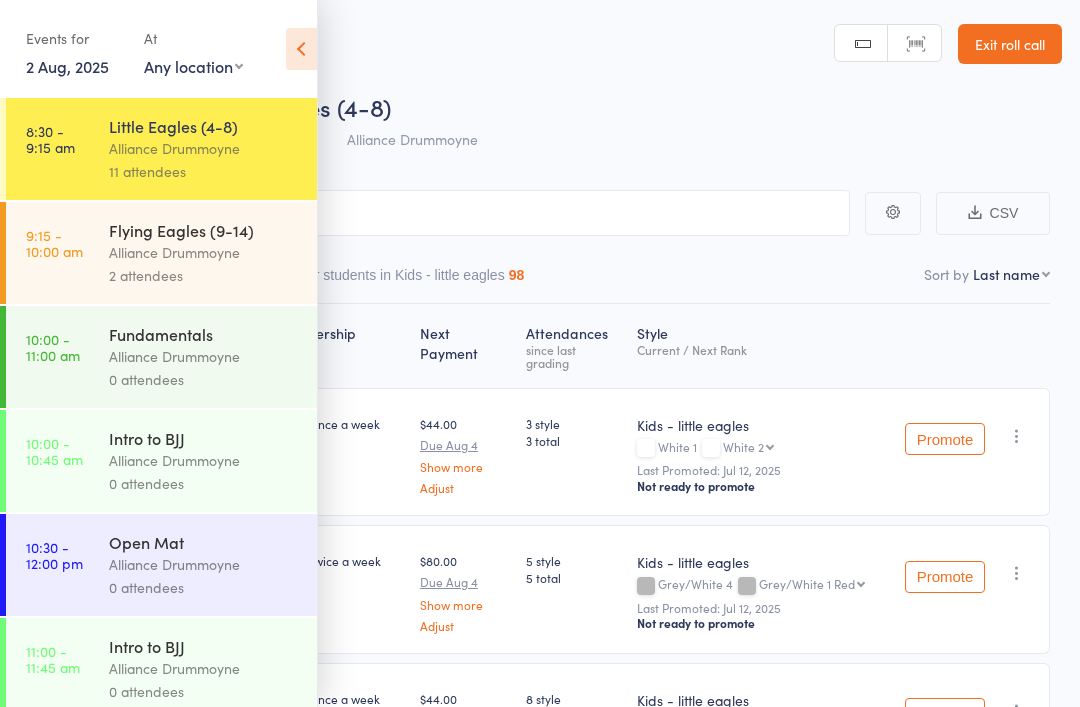 click at bounding box center (301, 49) 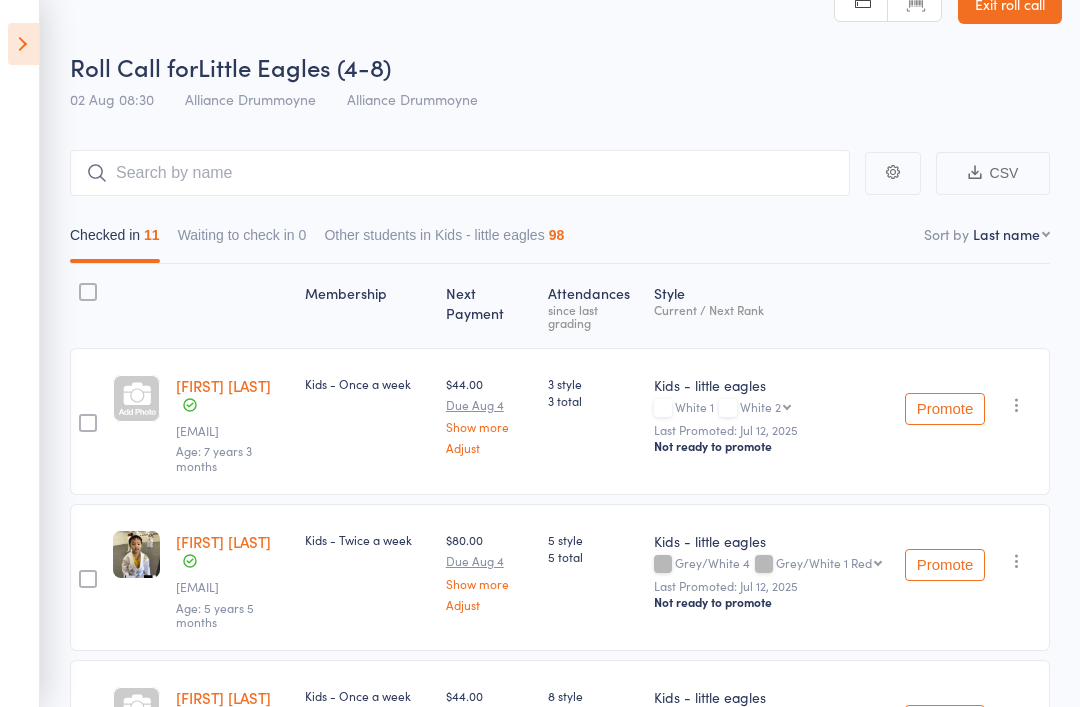 scroll, scrollTop: 0, scrollLeft: 0, axis: both 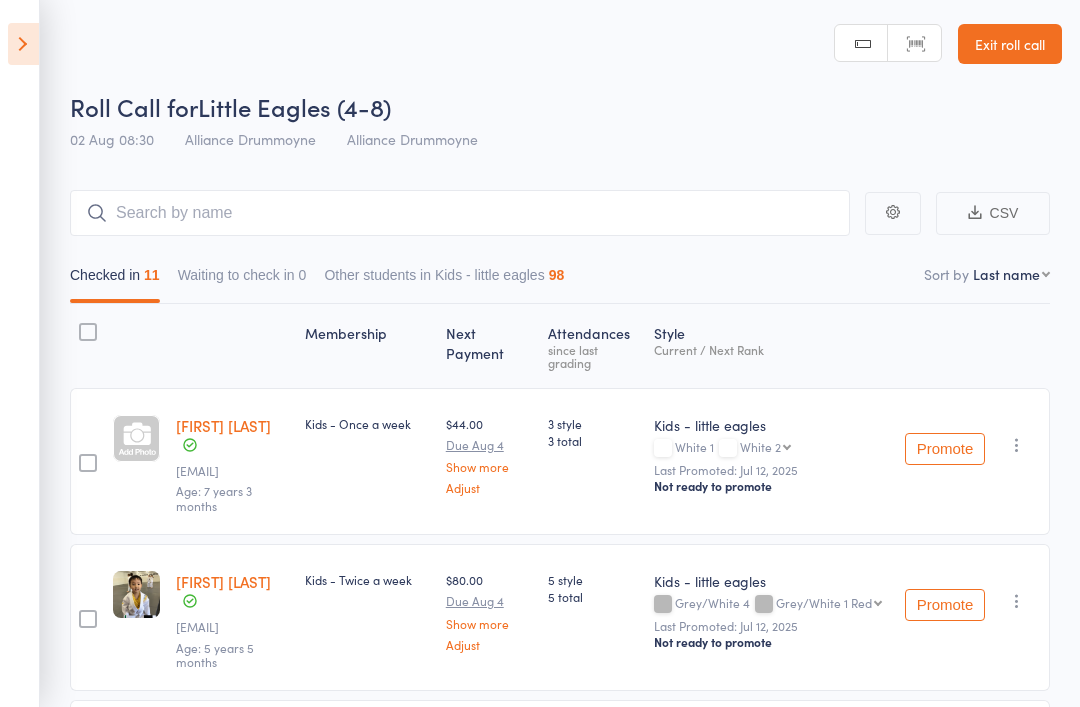 click on "First name Last name Birthday today? Behind on payments? Check in time Next payment date Next payment amount Membership name Membership expires Ready to grade Style and Rank Style attendance count All attendance count Last Promoted" at bounding box center (1011, 274) 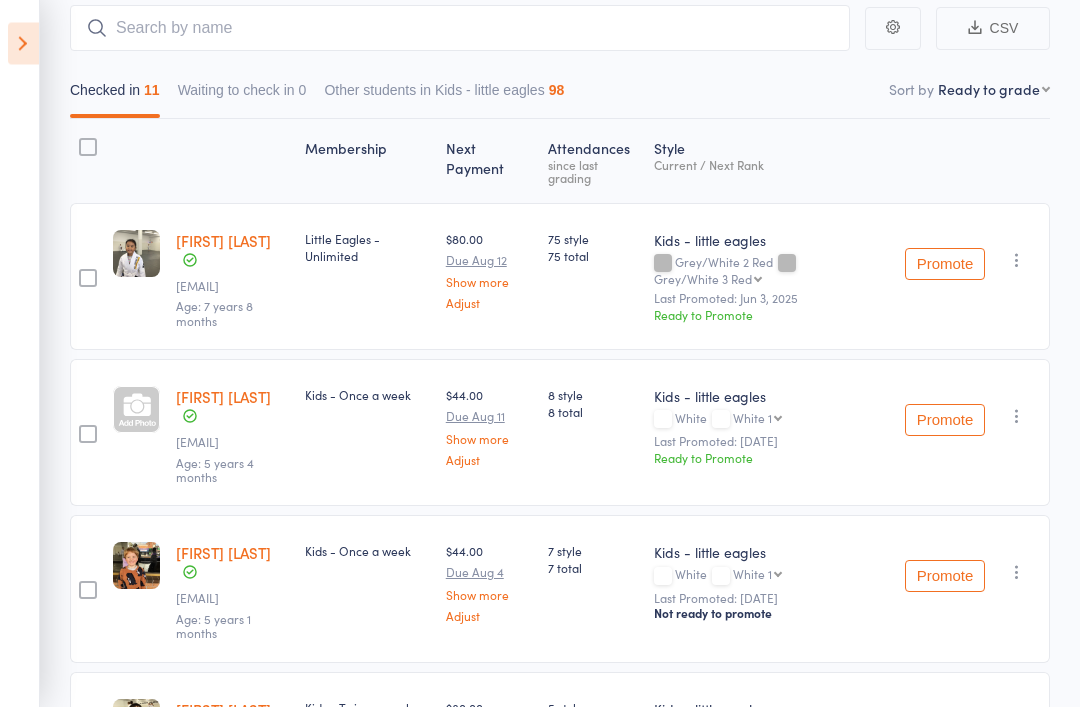 scroll, scrollTop: 0, scrollLeft: 0, axis: both 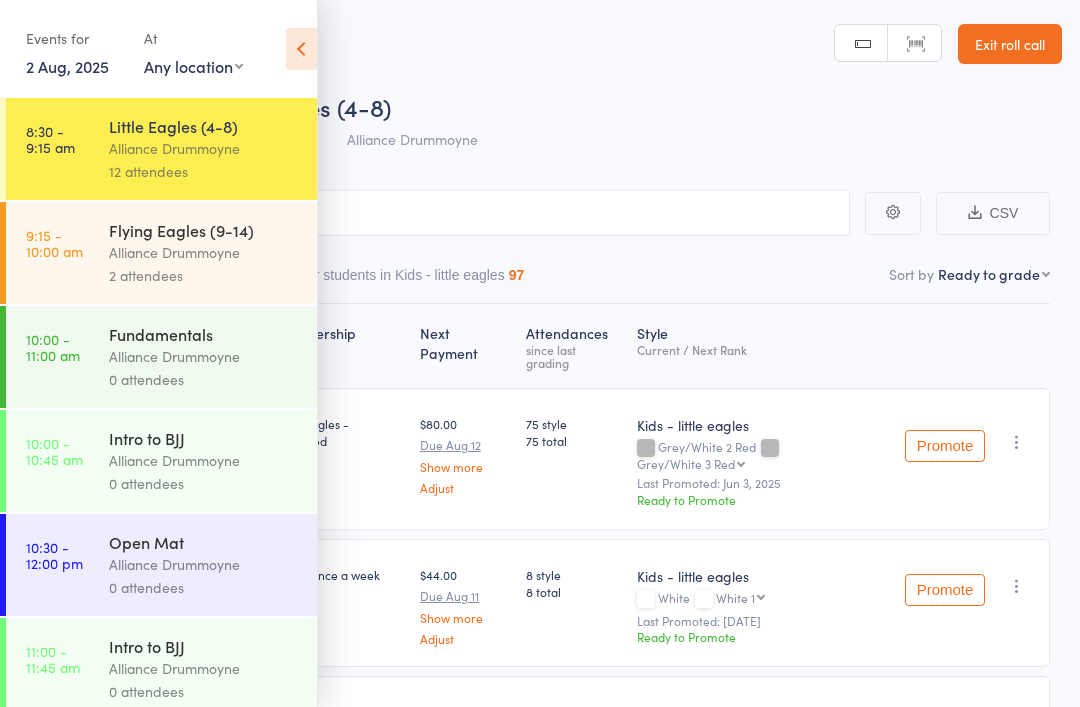 click at bounding box center (301, 49) 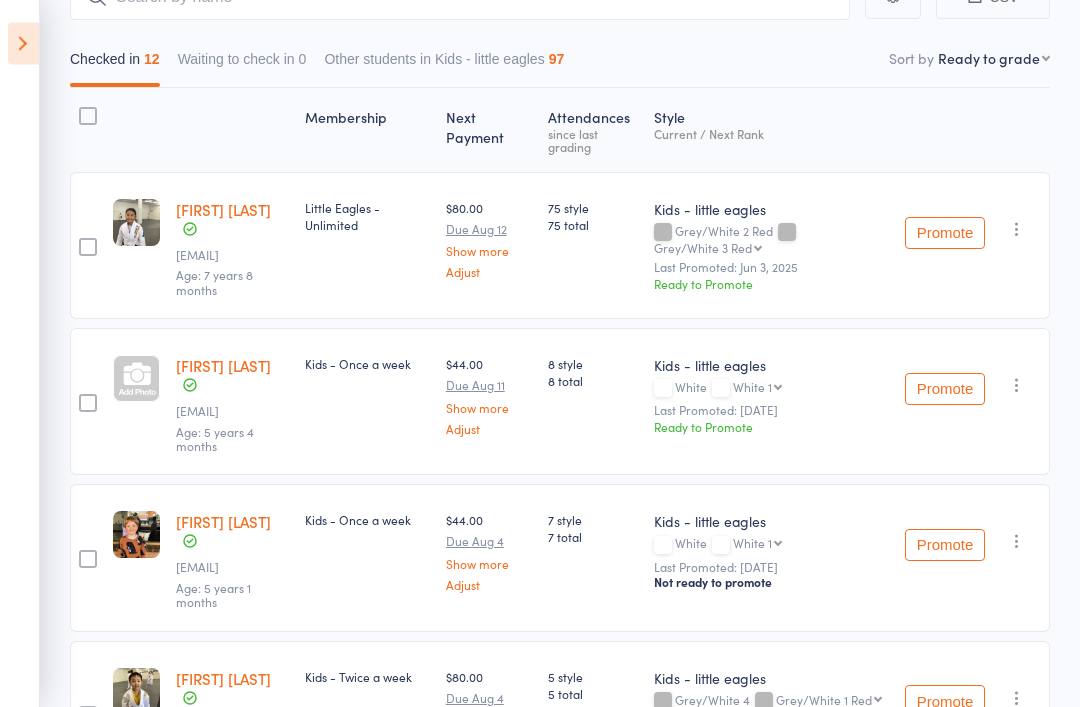 scroll, scrollTop: 217, scrollLeft: 0, axis: vertical 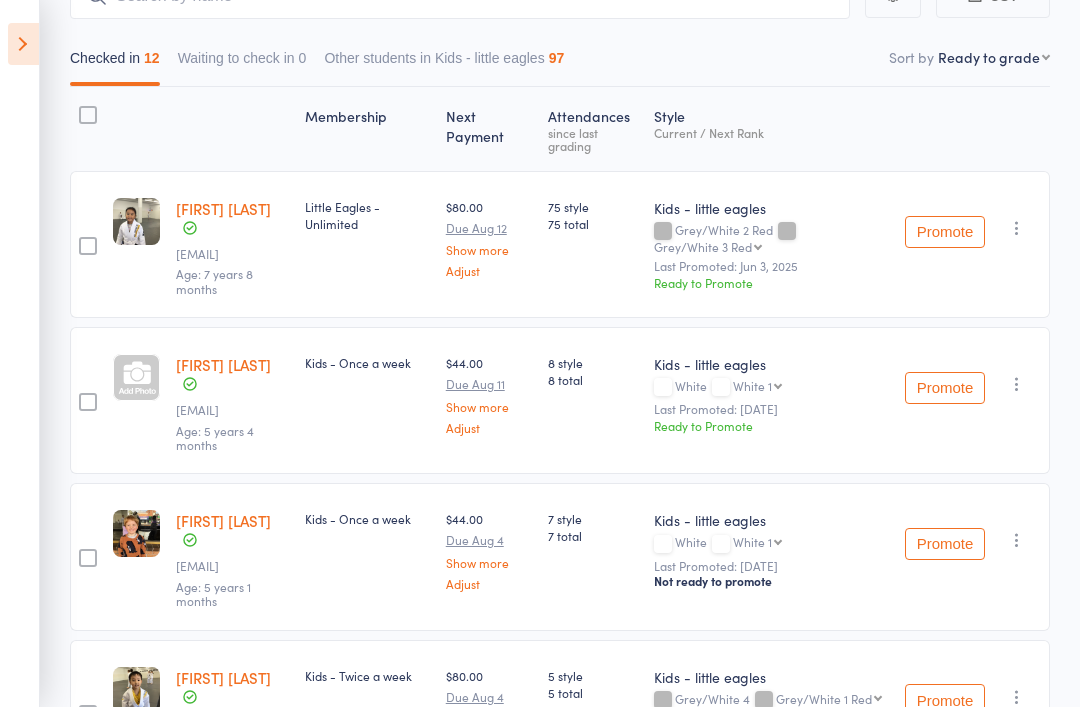 click on "Promote" at bounding box center (945, 388) 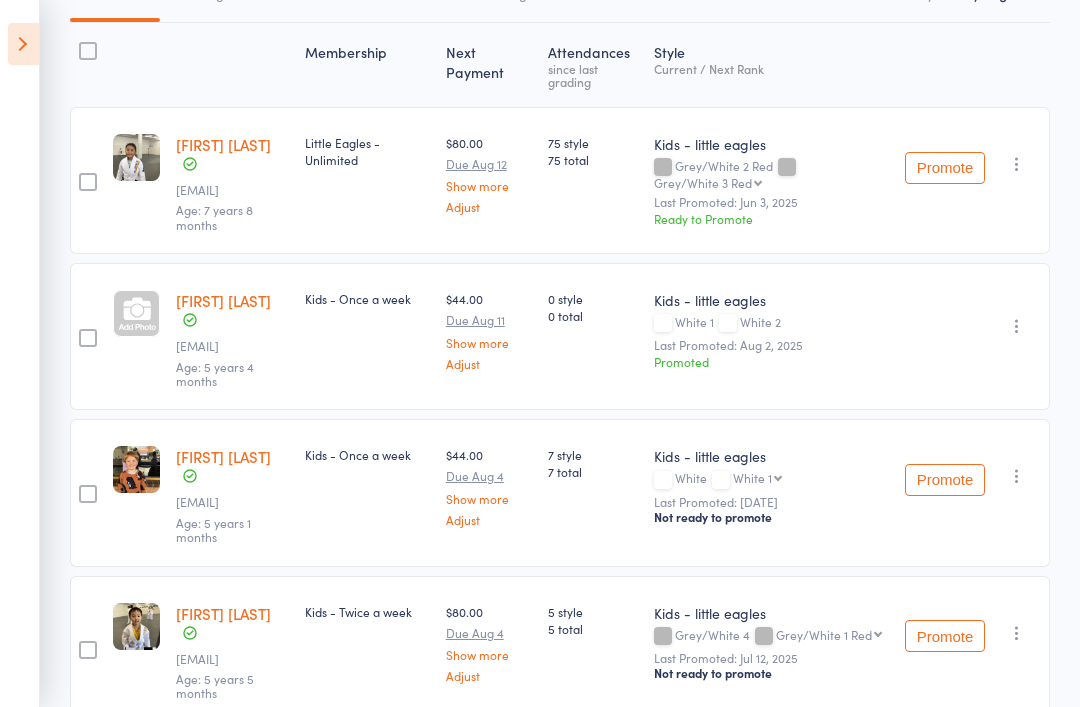 scroll, scrollTop: 0, scrollLeft: 0, axis: both 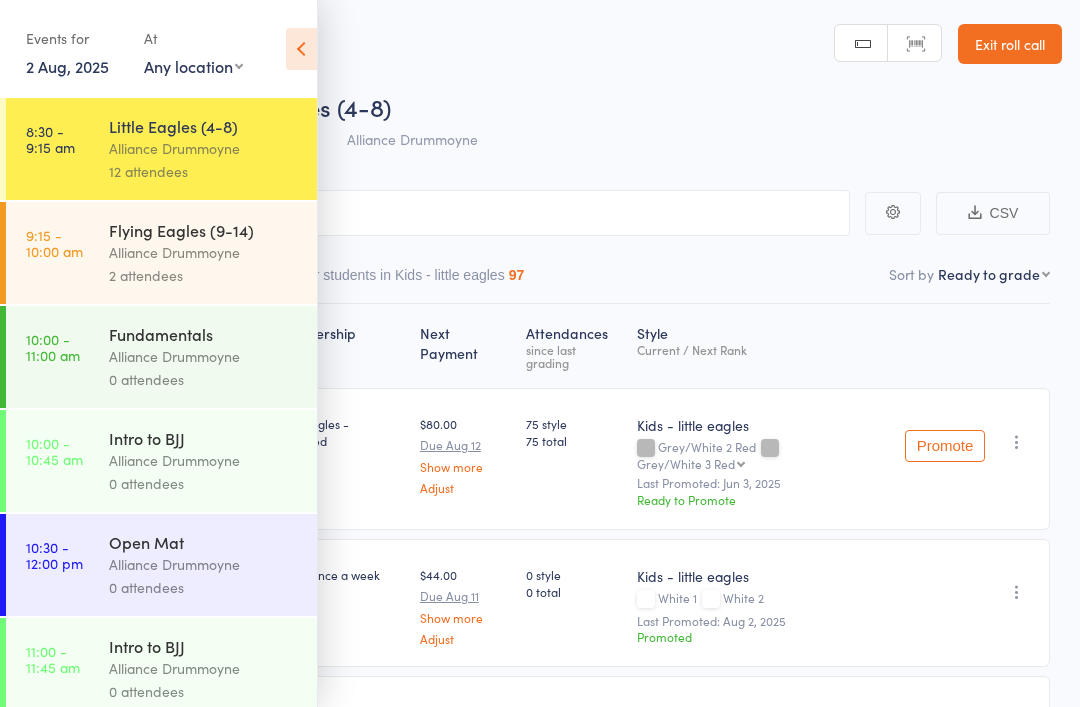 click on "Alliance Drummoyne" at bounding box center (204, 252) 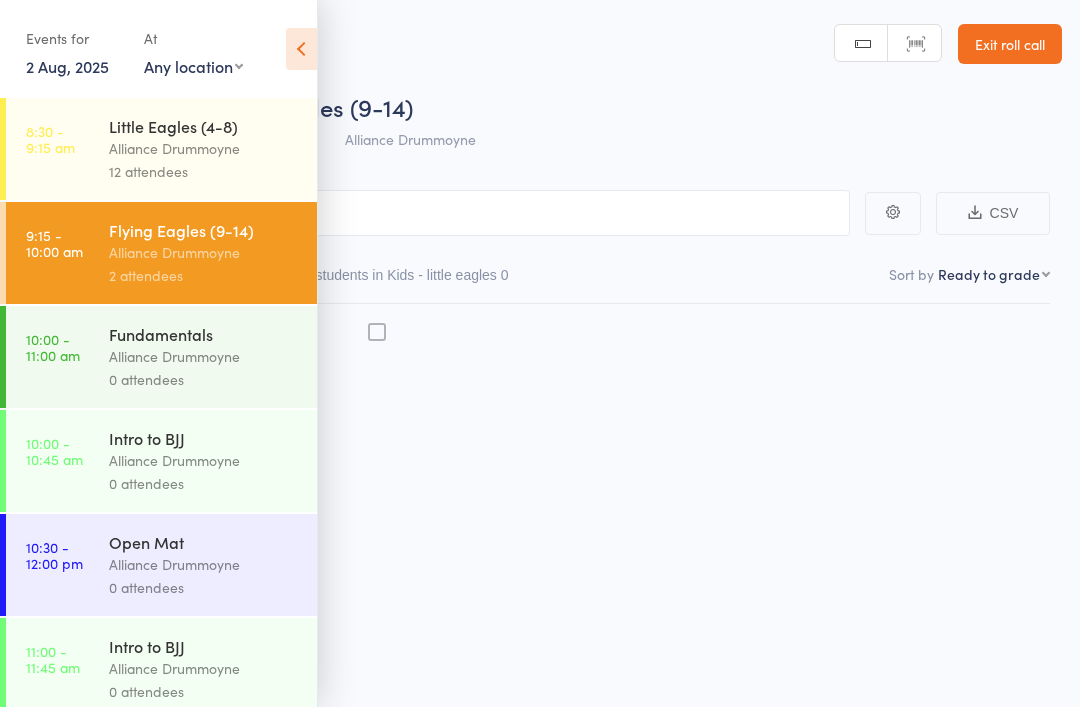 click at bounding box center (301, 49) 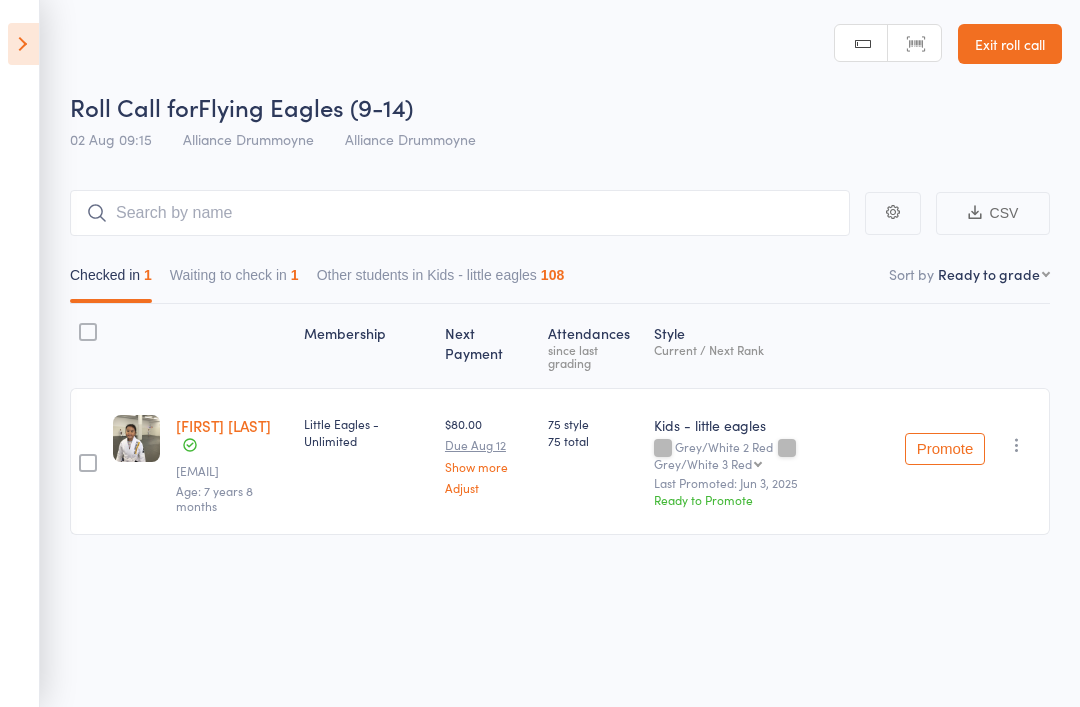 click at bounding box center [23, 44] 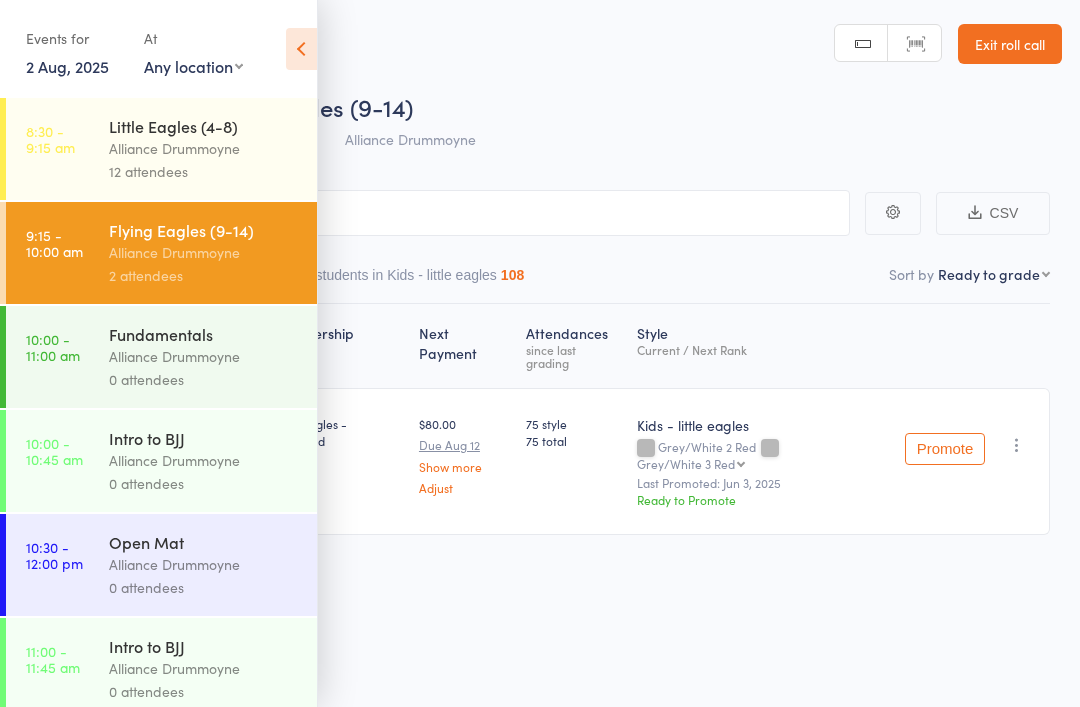click on "Little Eagles (4-8)" at bounding box center [204, 126] 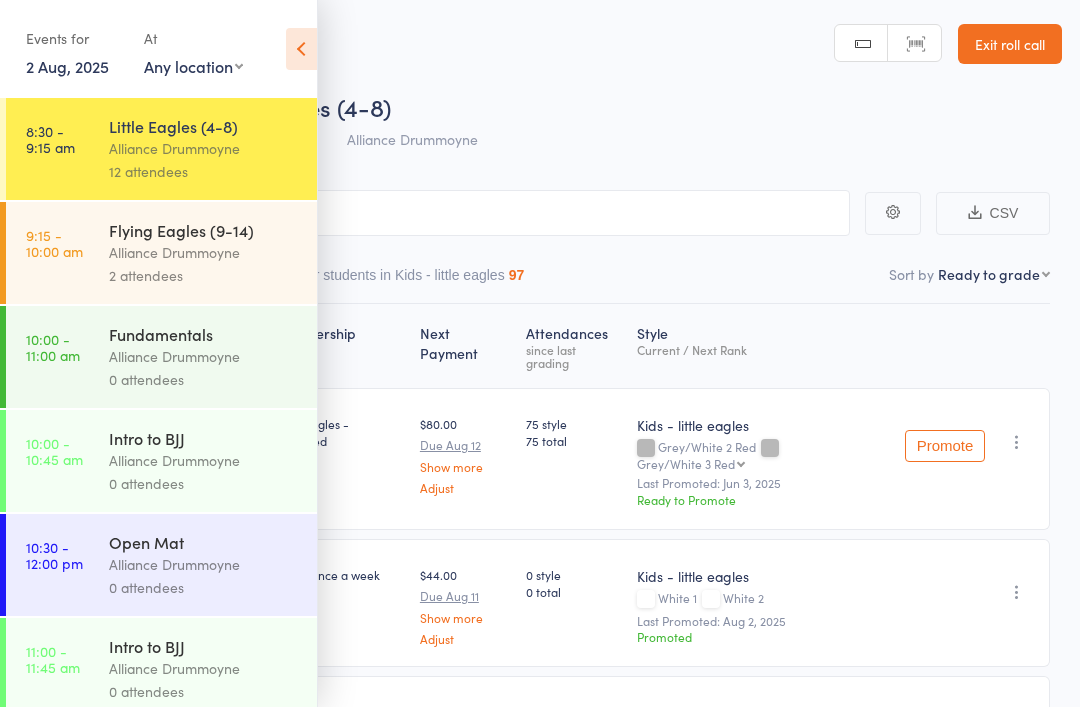 click at bounding box center [301, 49] 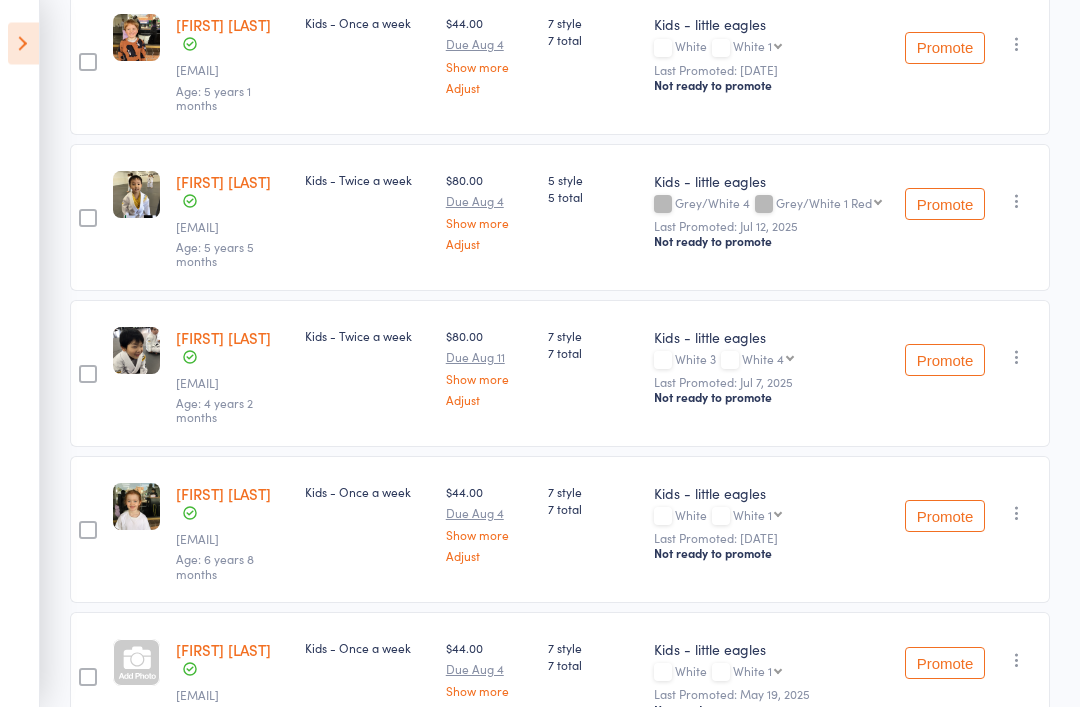 scroll, scrollTop: 0, scrollLeft: 0, axis: both 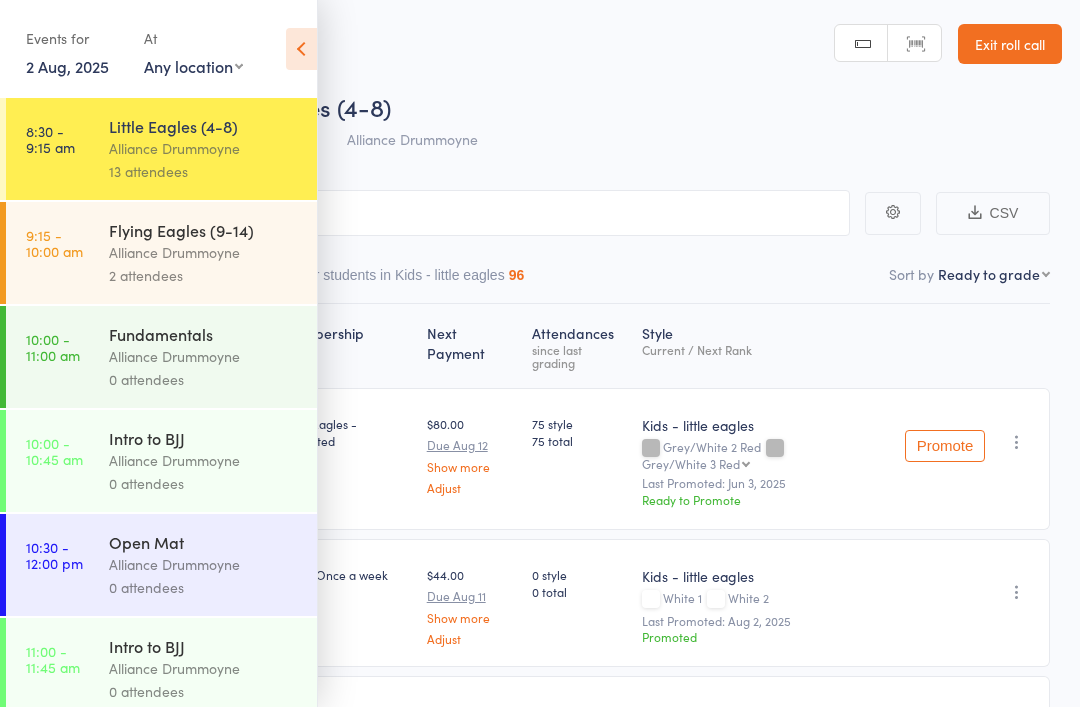 click at bounding box center (301, 49) 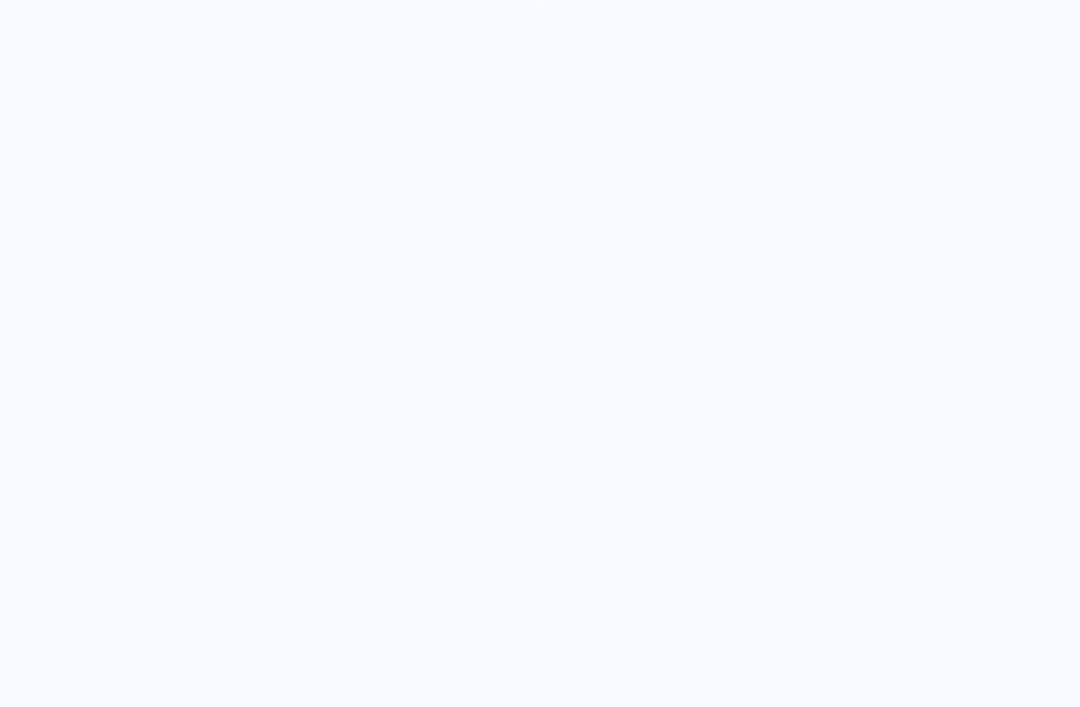 scroll, scrollTop: 0, scrollLeft: 0, axis: both 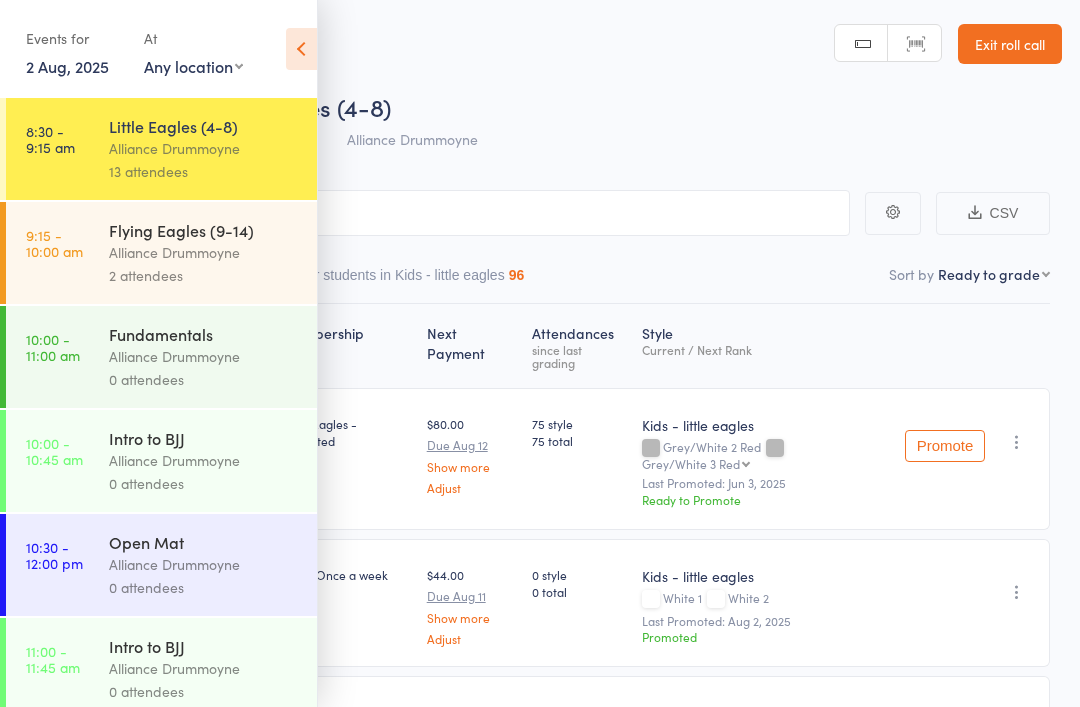 click at bounding box center [301, 49] 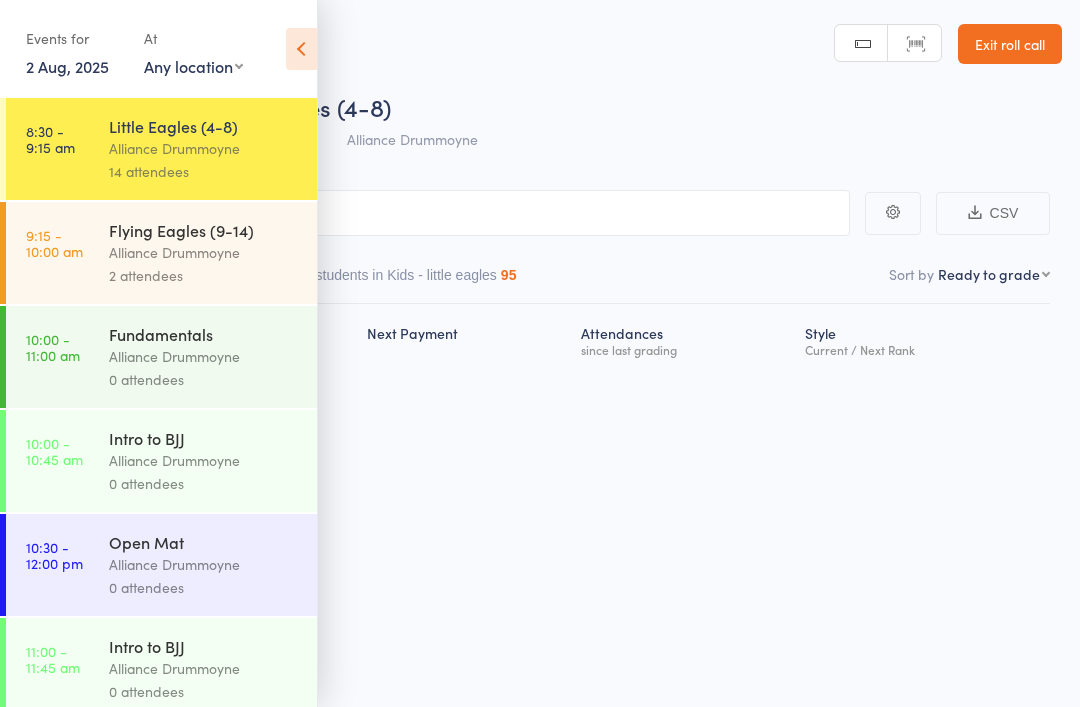 scroll, scrollTop: 0, scrollLeft: 0, axis: both 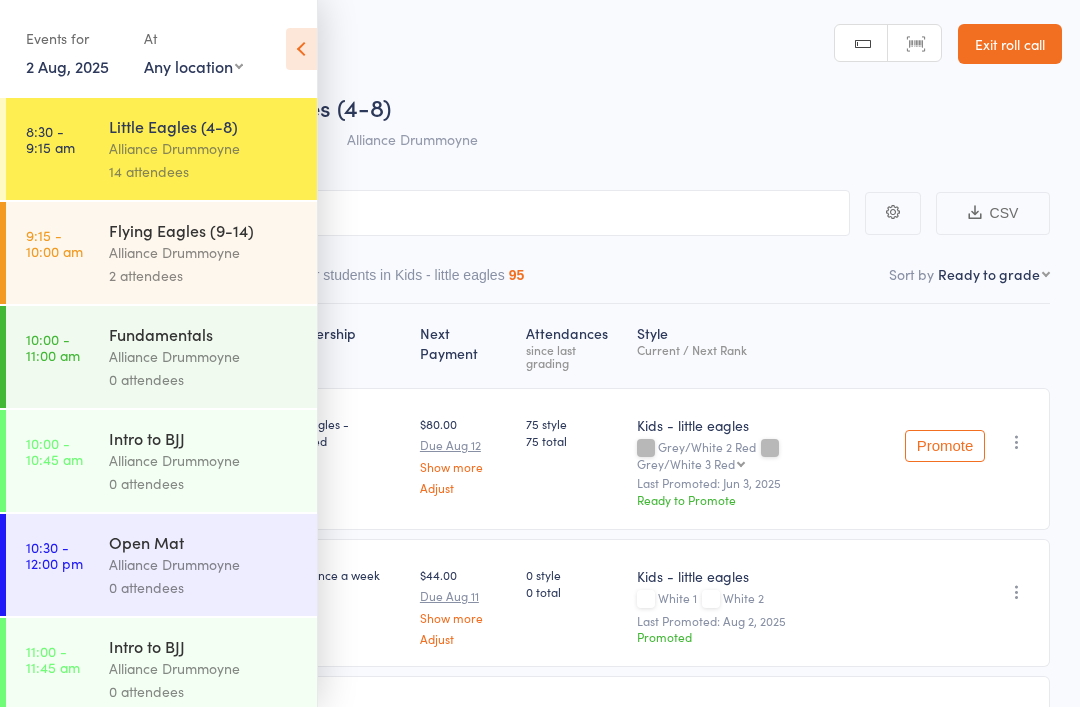 click at bounding box center [301, 49] 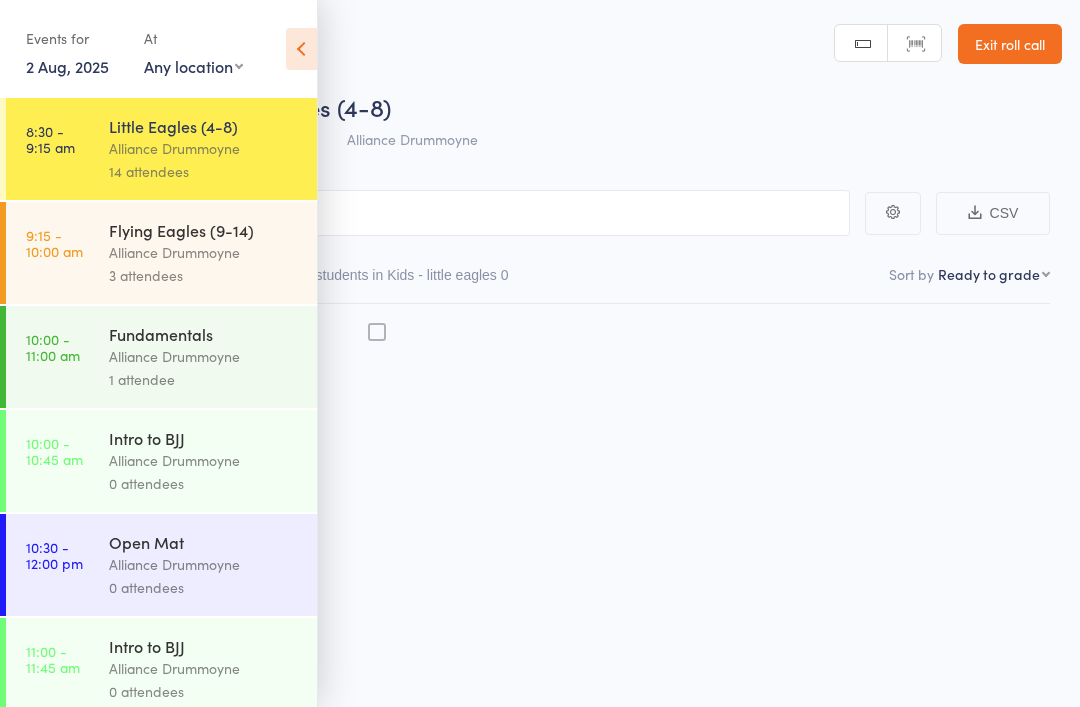 scroll, scrollTop: 0, scrollLeft: 0, axis: both 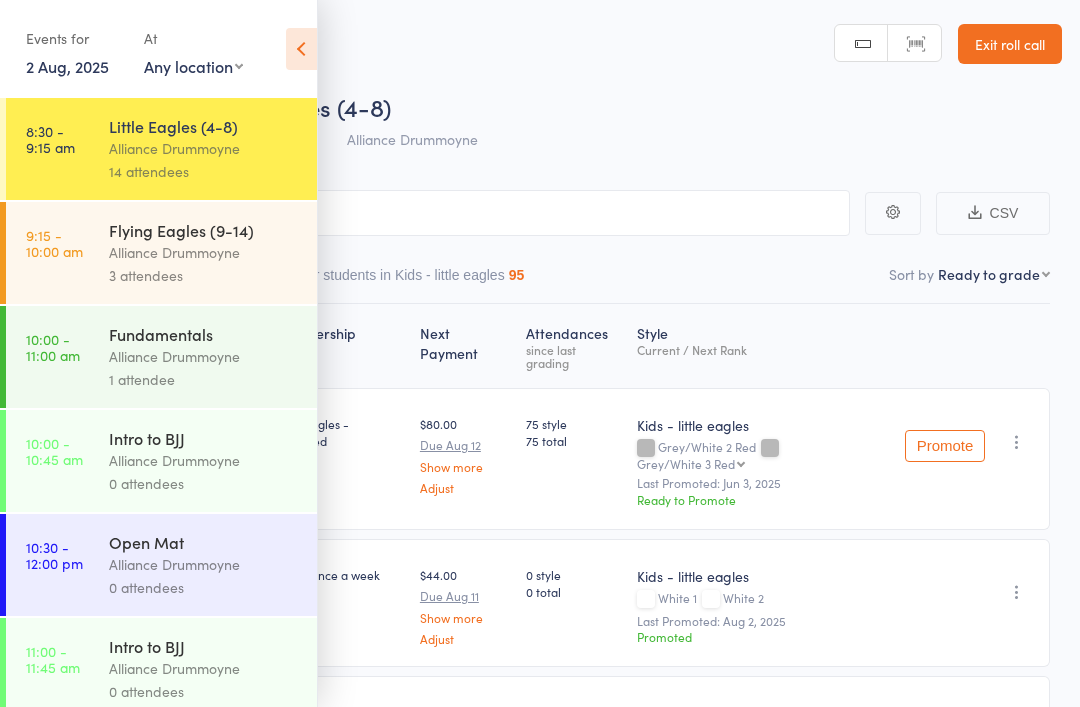 click at bounding box center [301, 49] 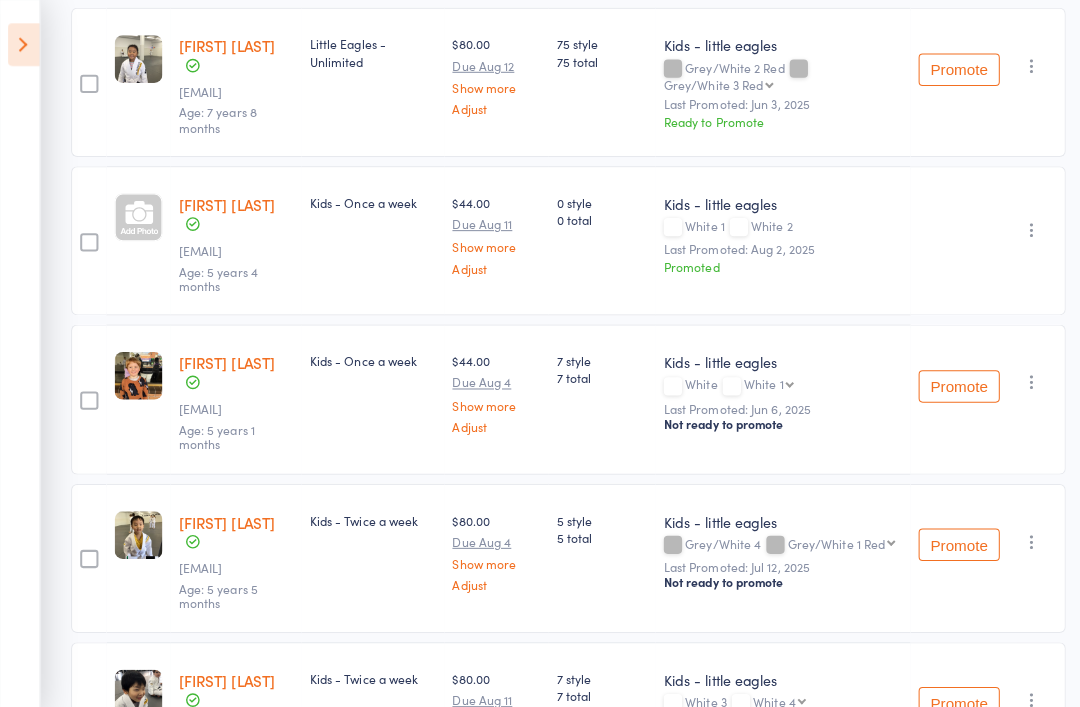scroll, scrollTop: 0, scrollLeft: 0, axis: both 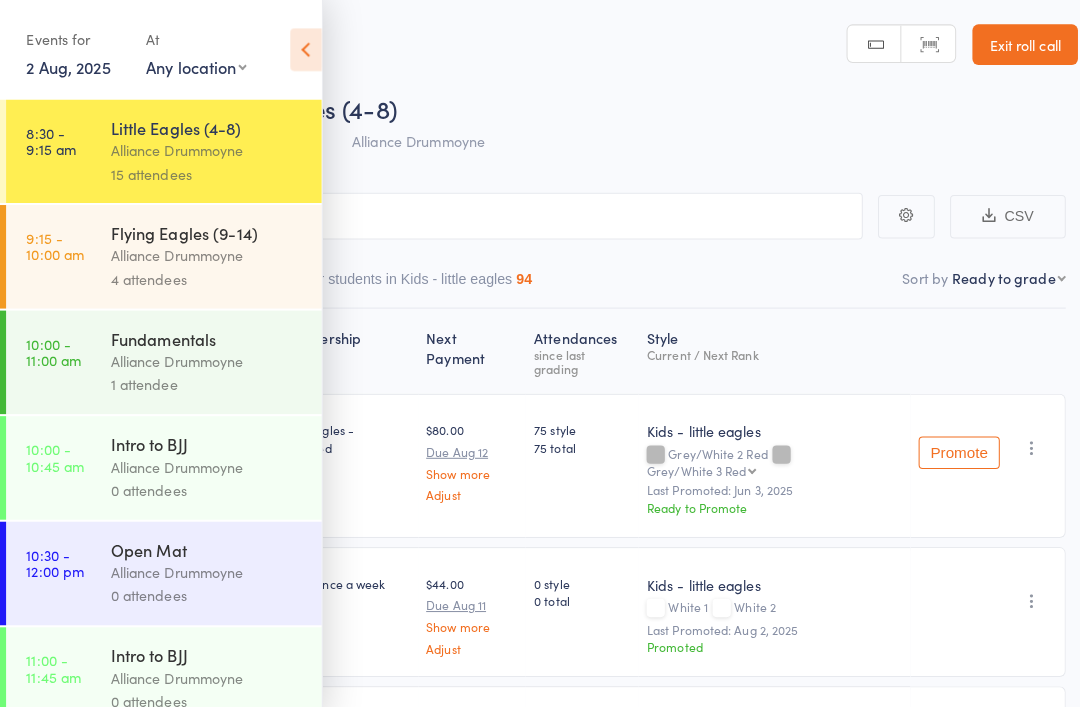 click at bounding box center (301, 49) 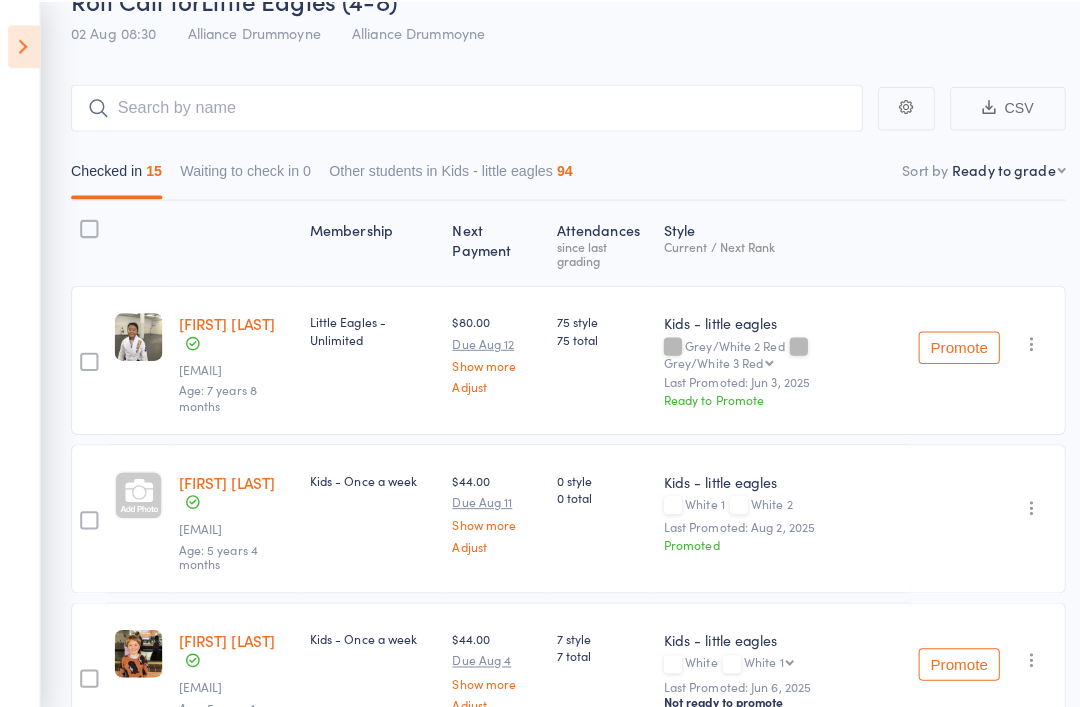 scroll, scrollTop: 0, scrollLeft: 0, axis: both 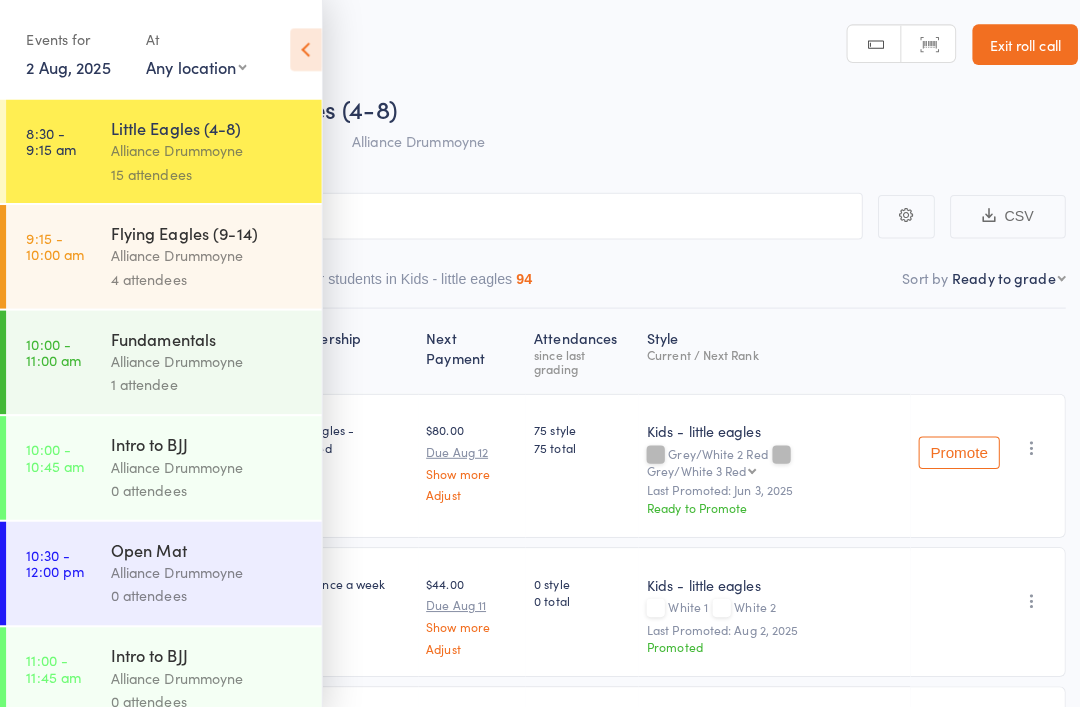 click at bounding box center [301, 49] 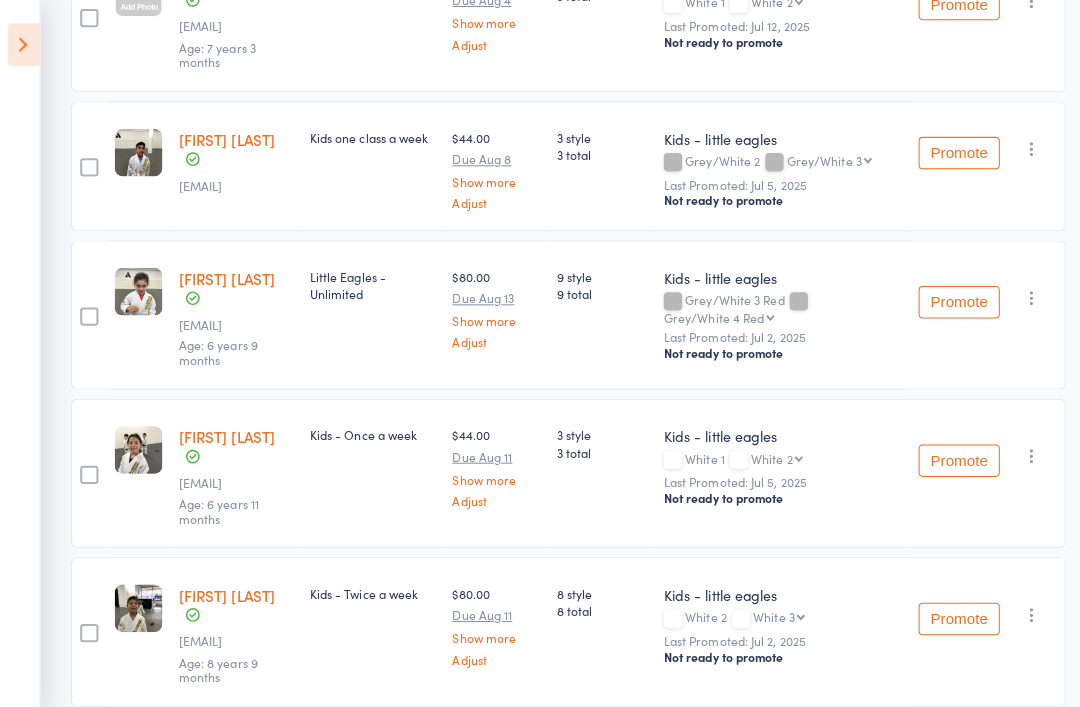 scroll, scrollTop: 1293, scrollLeft: 0, axis: vertical 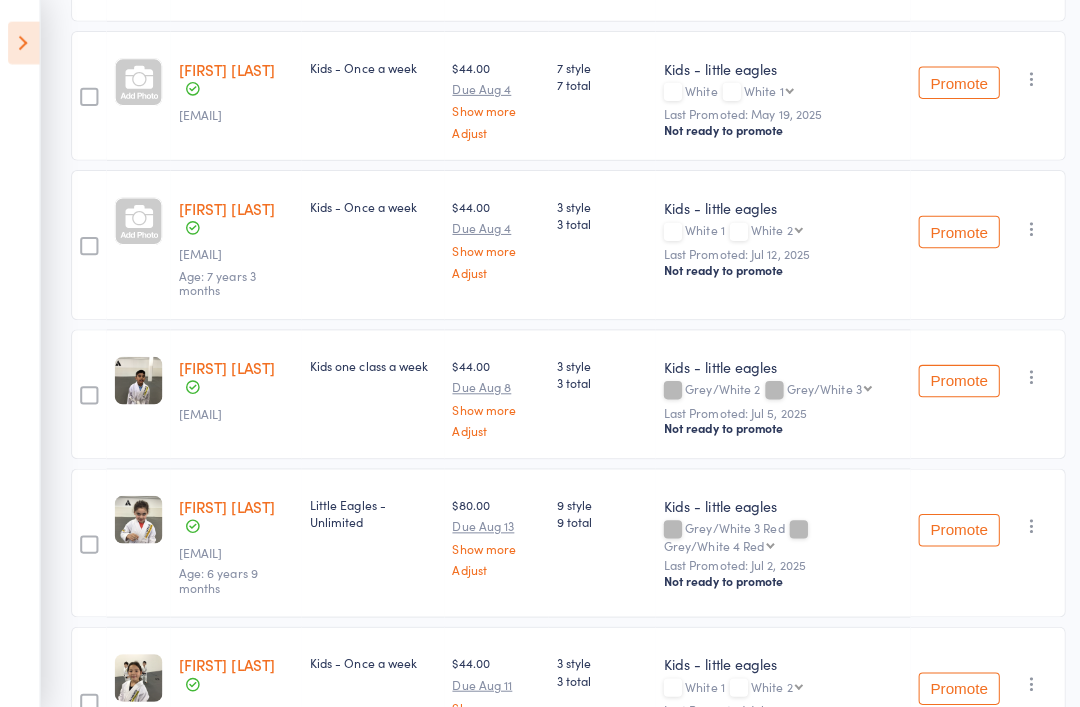 click at bounding box center [23, 44] 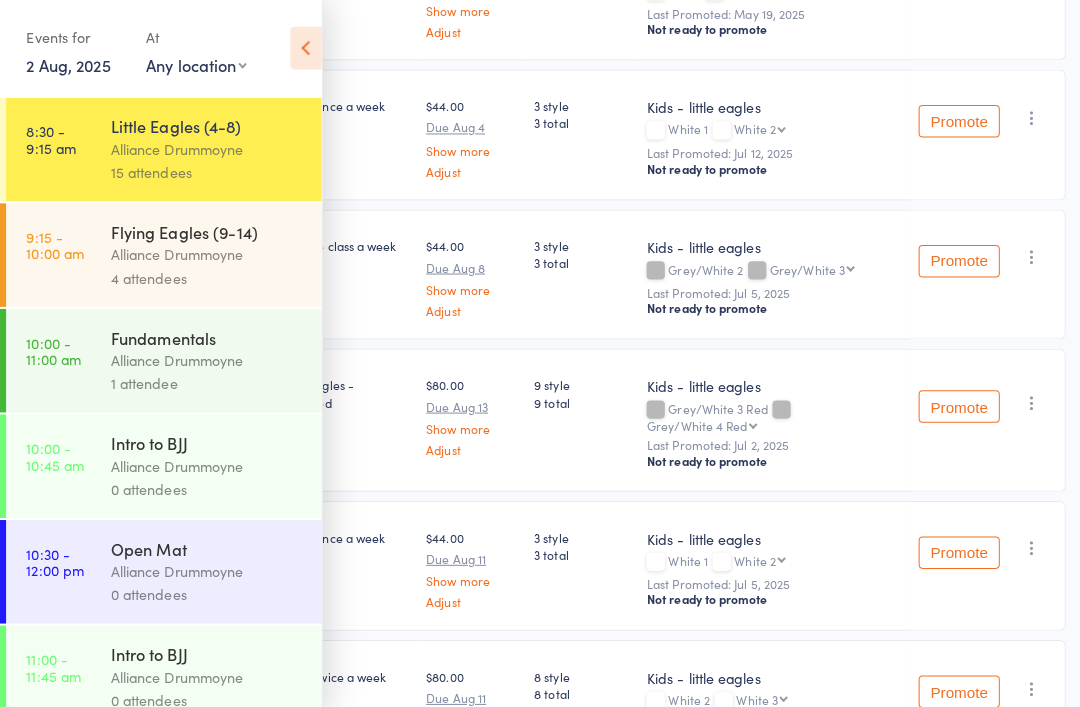 click on "Alliance Drummoyne" at bounding box center (204, 252) 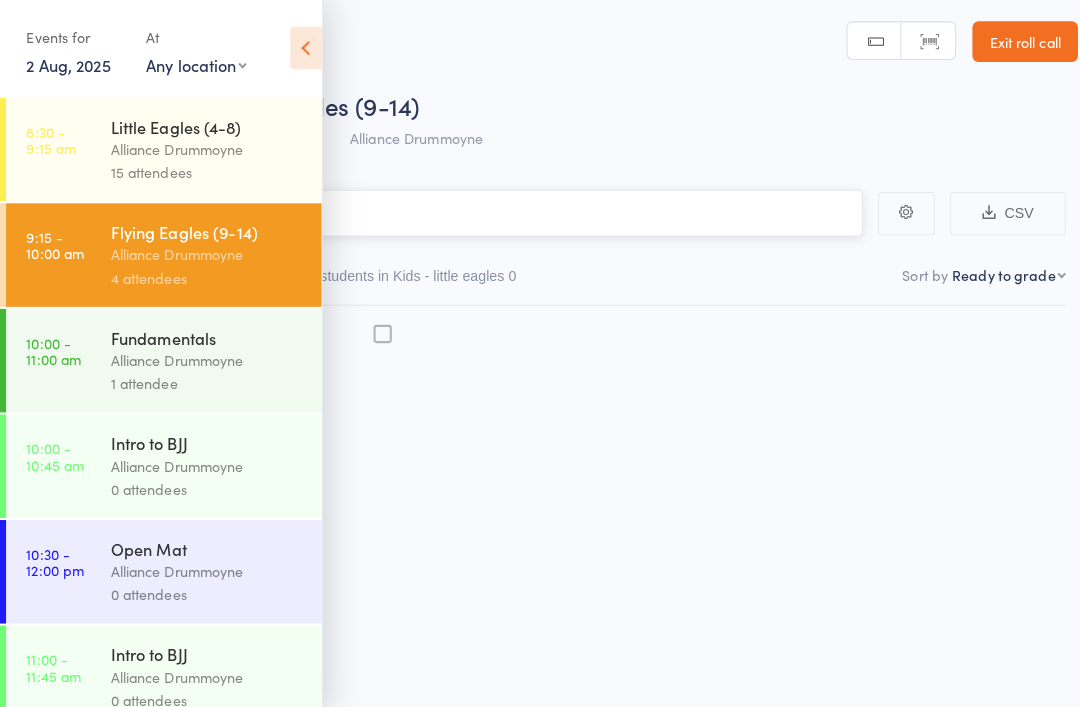 scroll, scrollTop: 14, scrollLeft: 0, axis: vertical 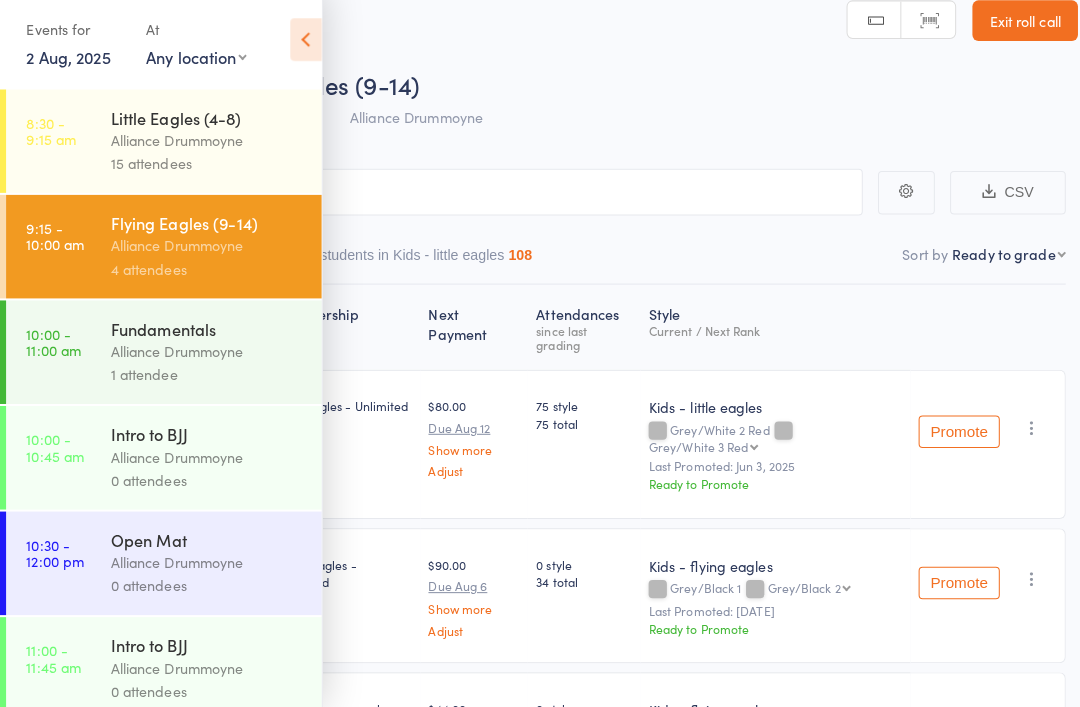 click on "Events for 2 Aug, 2025 2 Aug, 2025
August 2025
Sun Mon Tue Wed Thu Fri Sat
31
27
28
29
30
31
01
02
32
03
04
05
06
07
08
09
33
10
11
12
13
14
15
16
34
17
18
19
20
21
22
23
35
24
25
26
27
28
29
30" at bounding box center (158, 50) 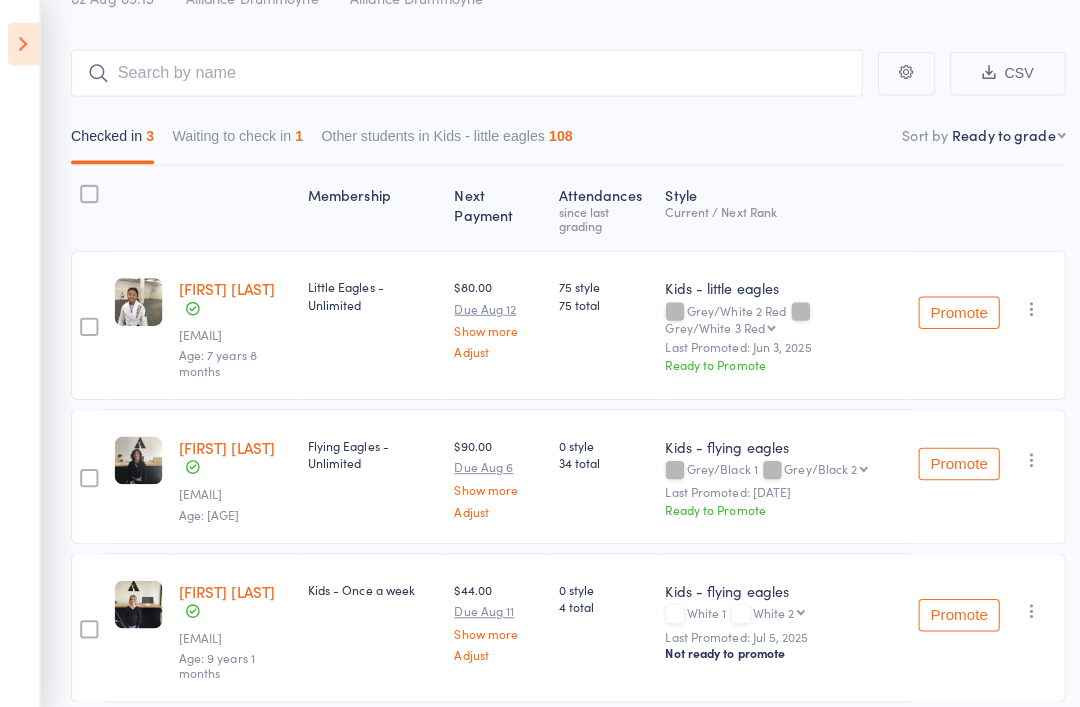 scroll, scrollTop: 140, scrollLeft: 0, axis: vertical 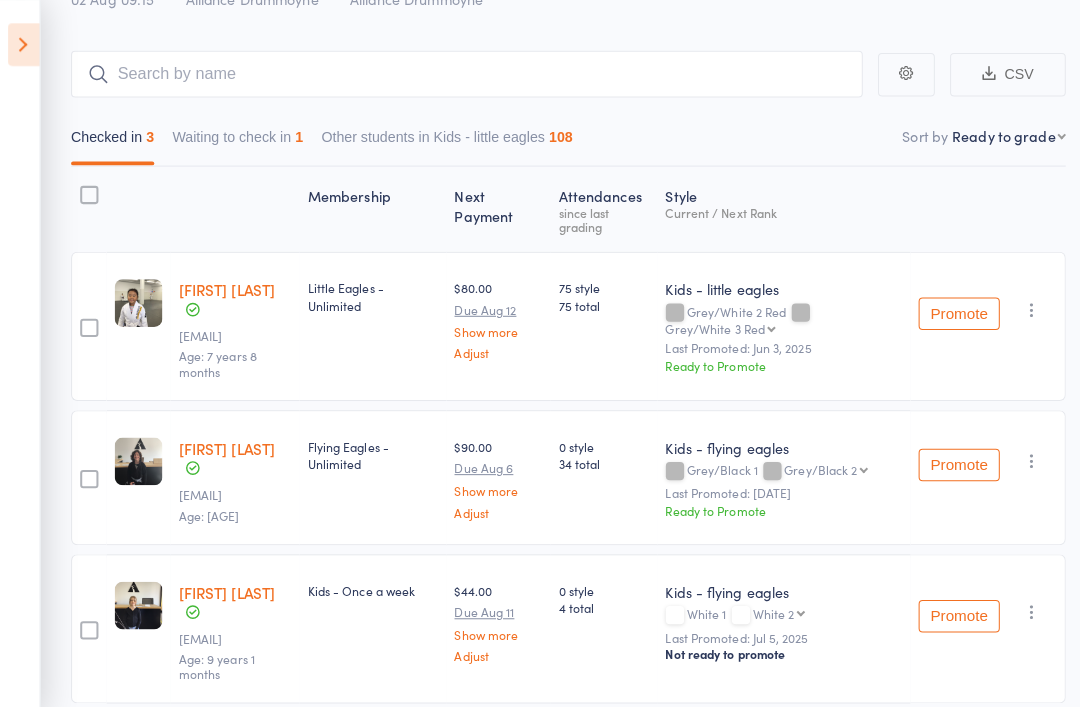 click at bounding box center (23, 44) 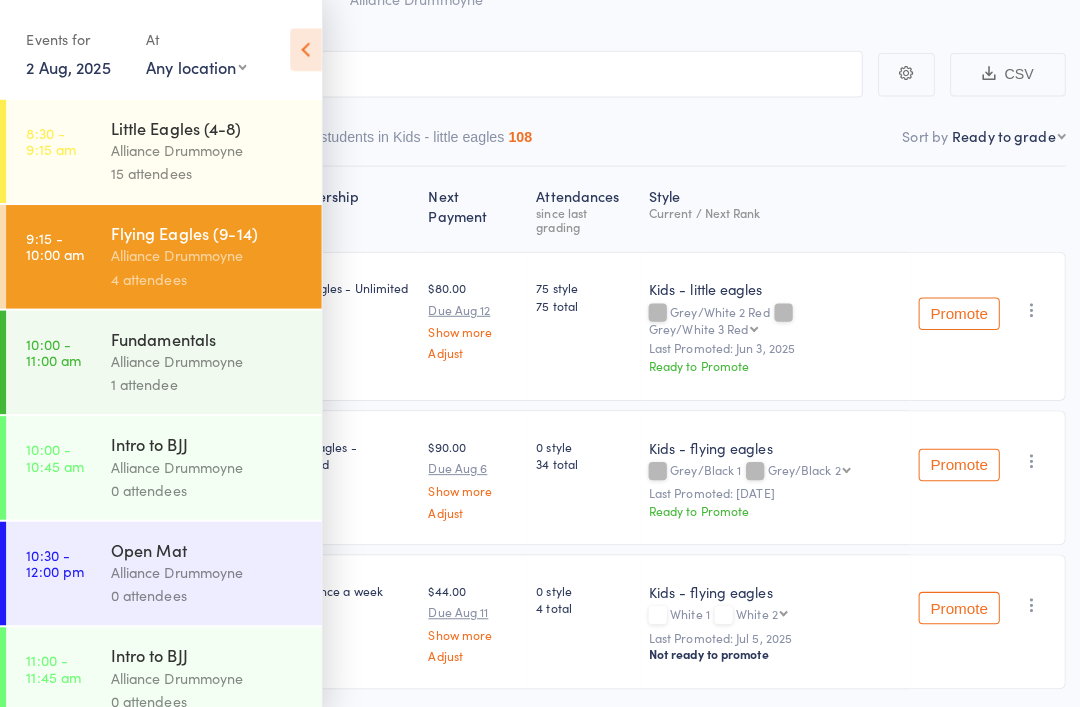 click on "Alliance Drummoyne" at bounding box center [204, 148] 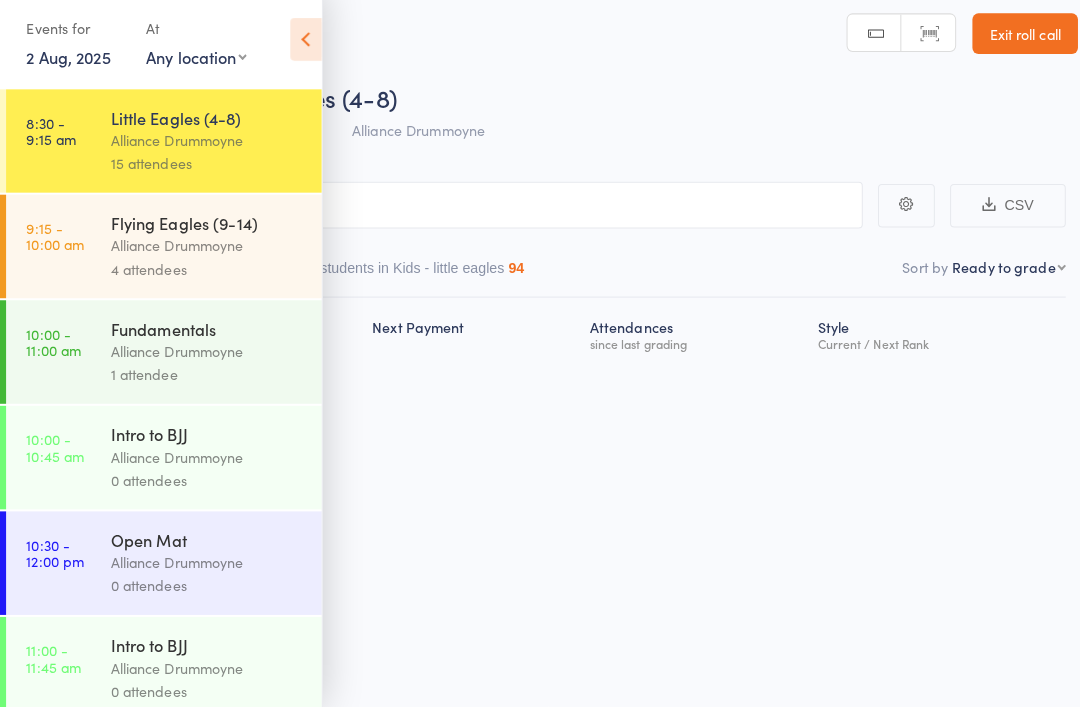 scroll, scrollTop: 14, scrollLeft: 0, axis: vertical 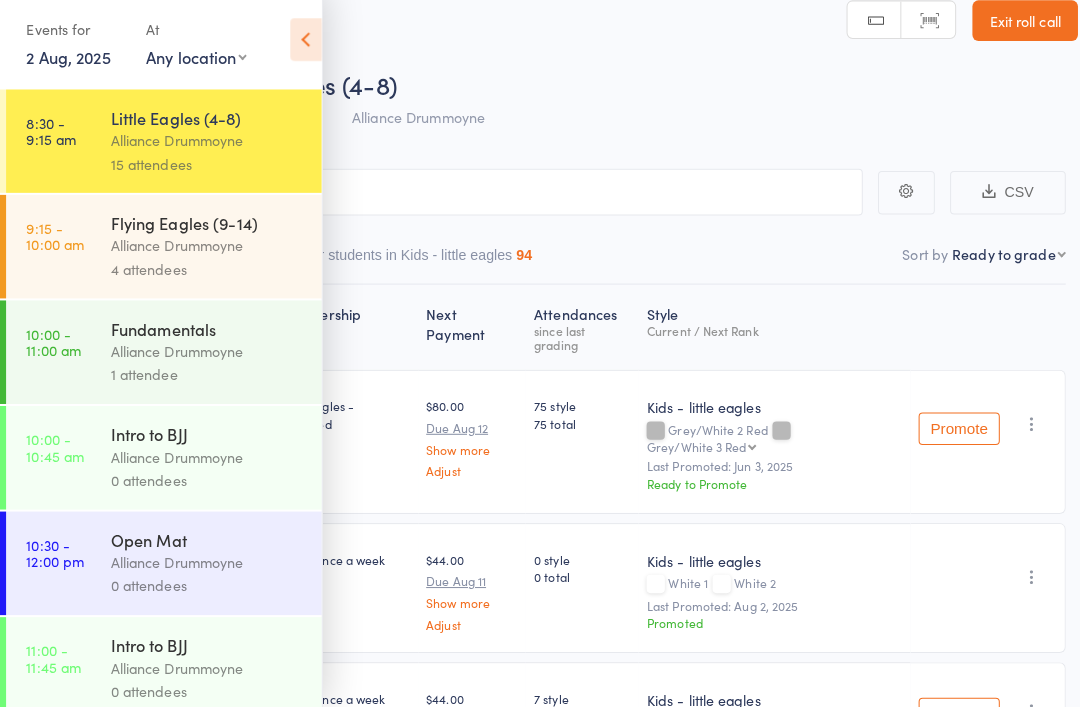 click on "Events for 2 Aug, 2025 2 Aug, 2025
August 2025
Sun Mon Tue Wed Thu Fri Sat
31
27
28
29
30
31
01
02
32
03
04
05
06
07
08
09
33
10
11
12
13
14
15
16
34
17
18
19
20
21
22
23
35
24
25
26
27
28
29
30" at bounding box center (158, 50) 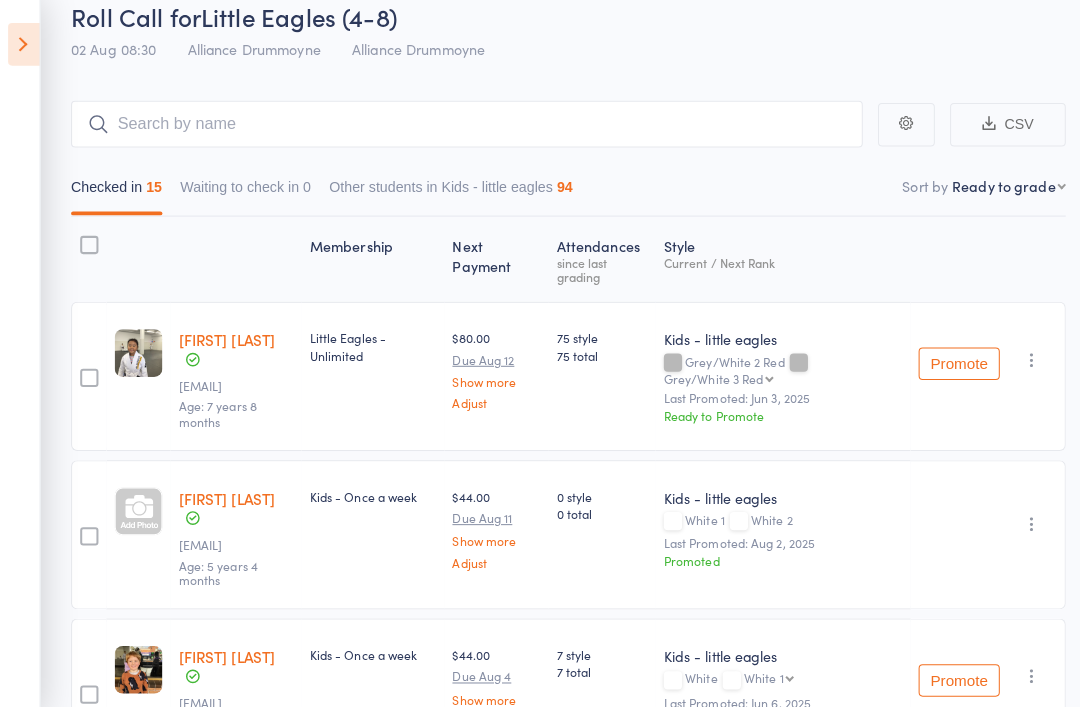 scroll, scrollTop: 0, scrollLeft: 0, axis: both 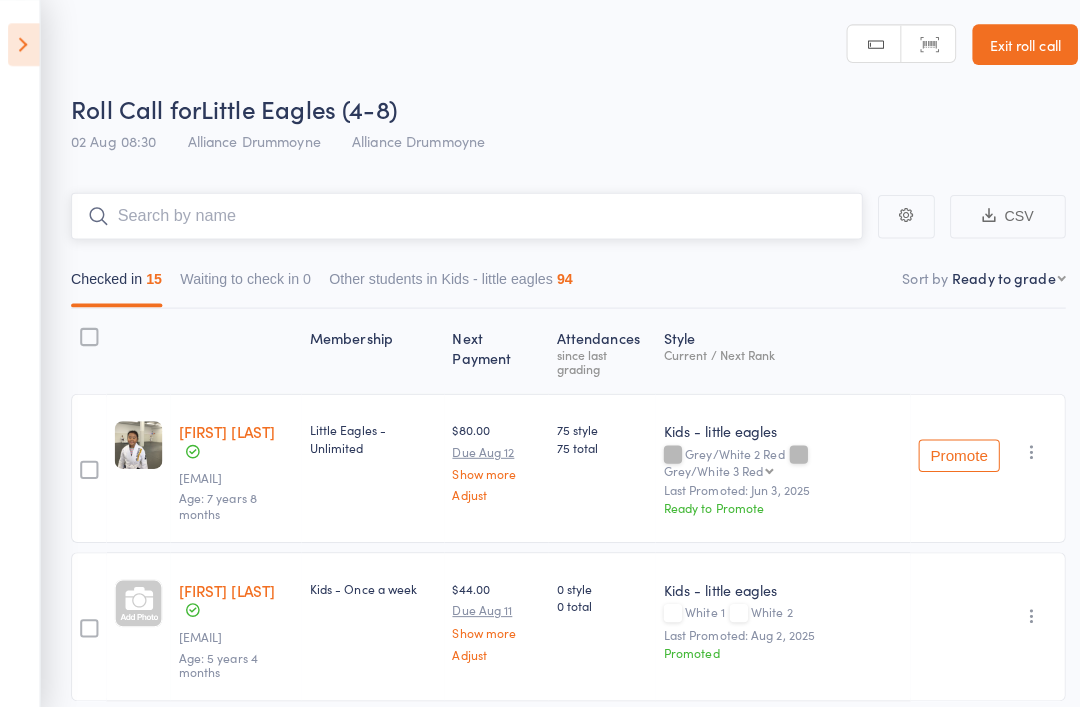 click at bounding box center [460, 213] 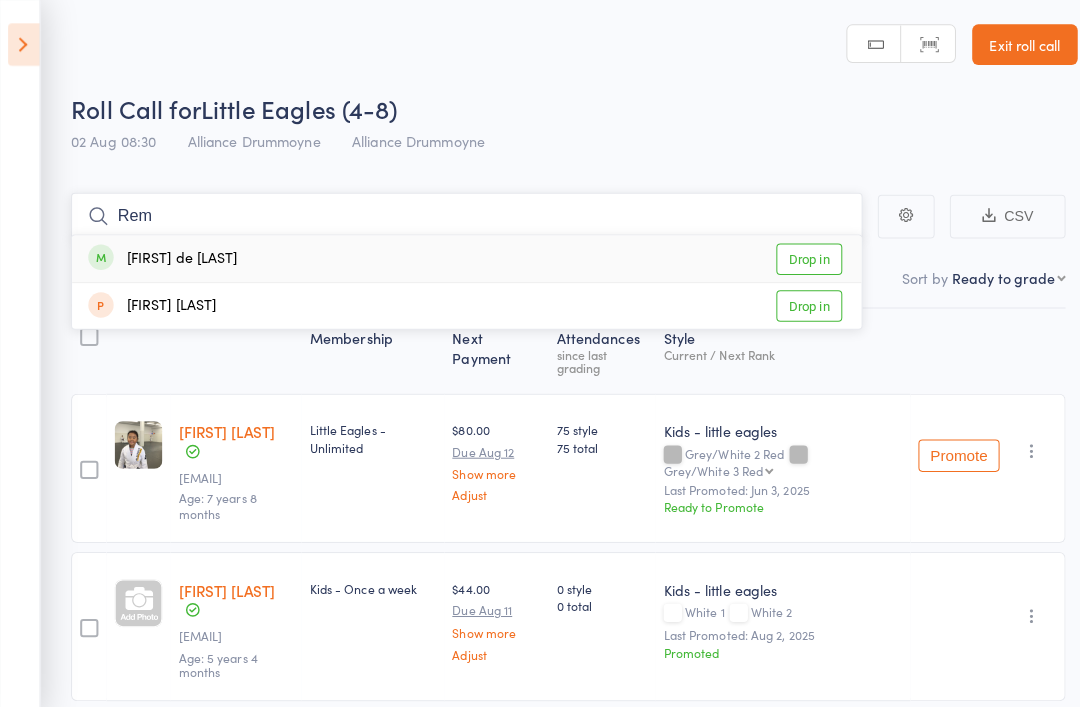 type on "Rem" 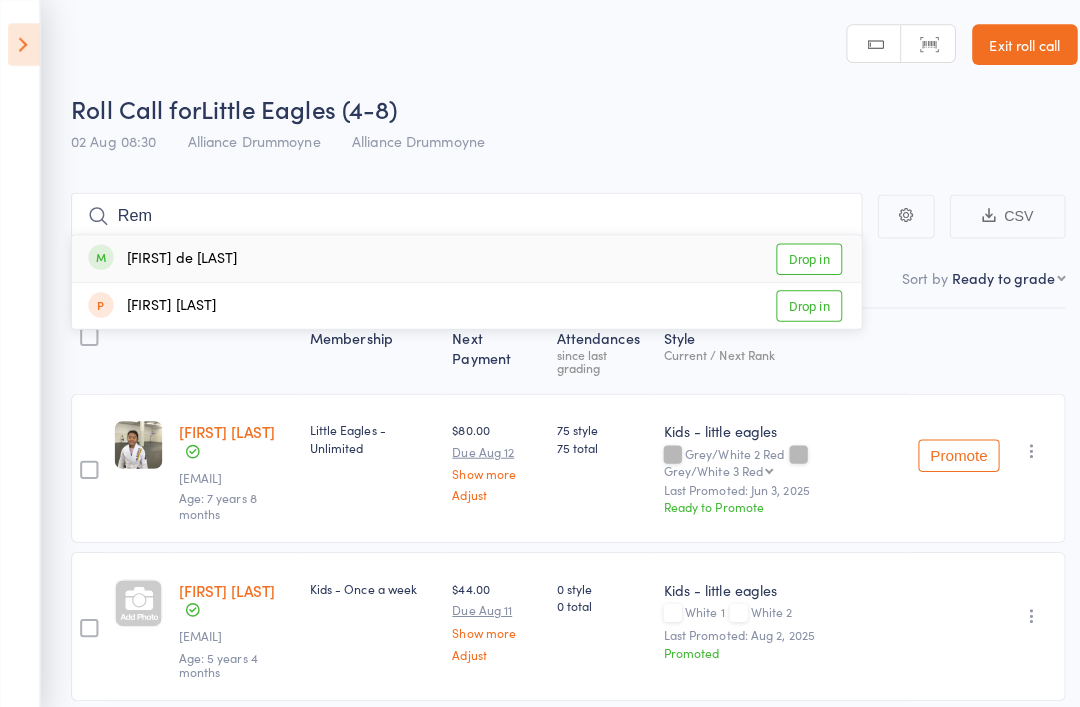 click on "Drop in" at bounding box center (797, 255) 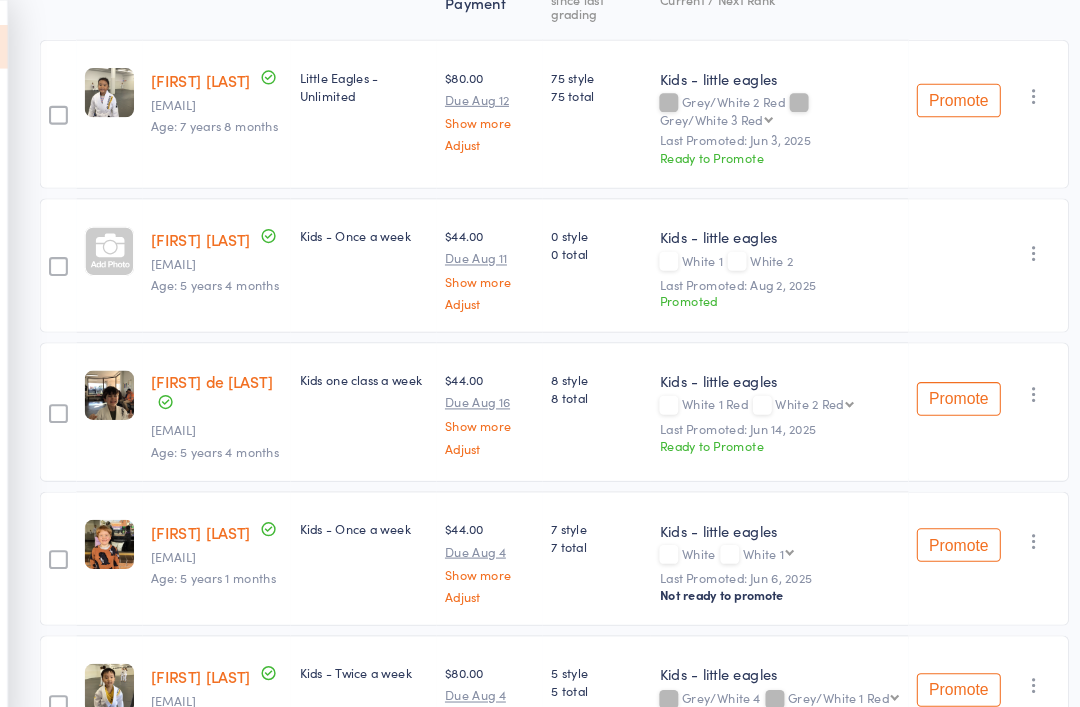 scroll, scrollTop: 0, scrollLeft: 0, axis: both 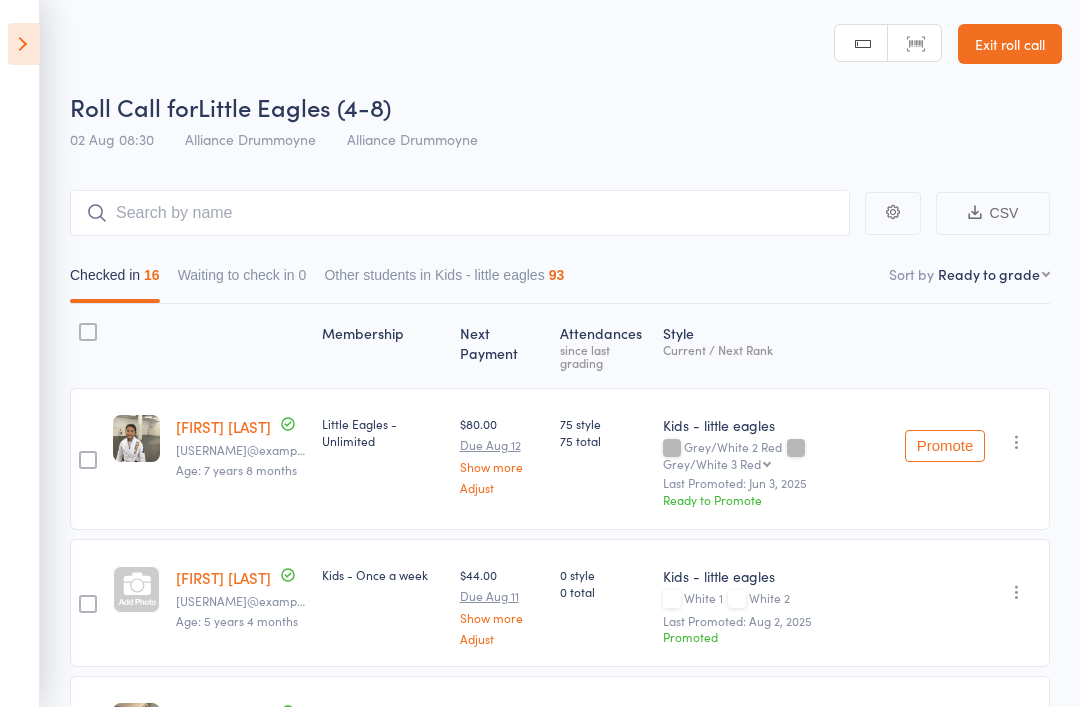 click at bounding box center (460, 213) 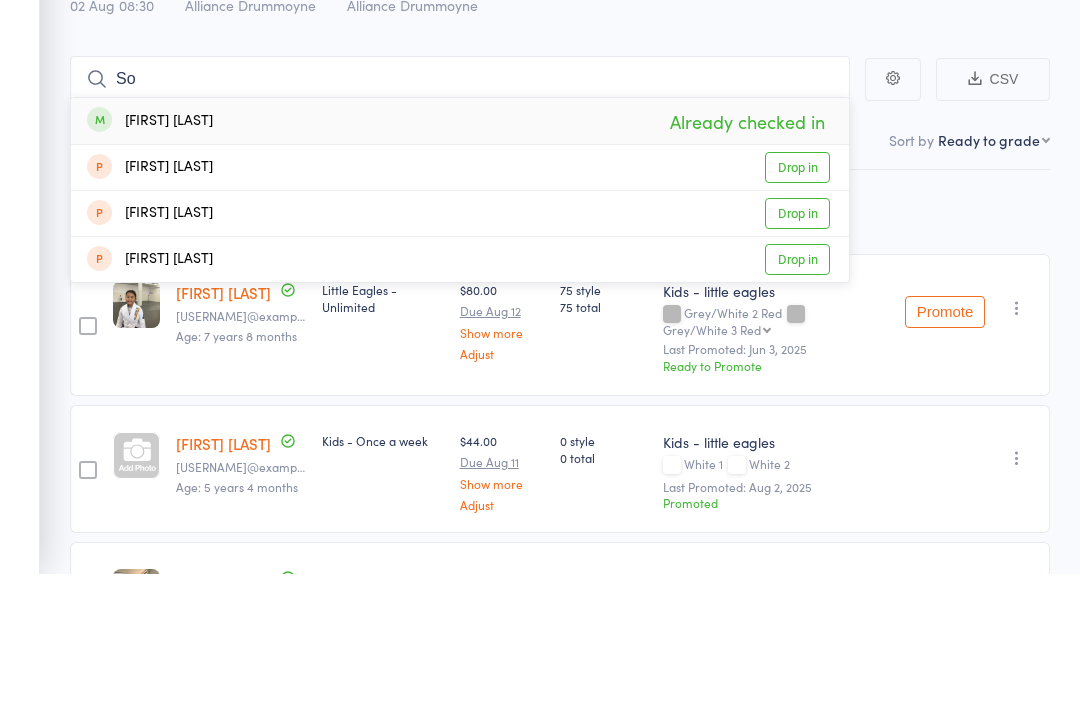 type on "S" 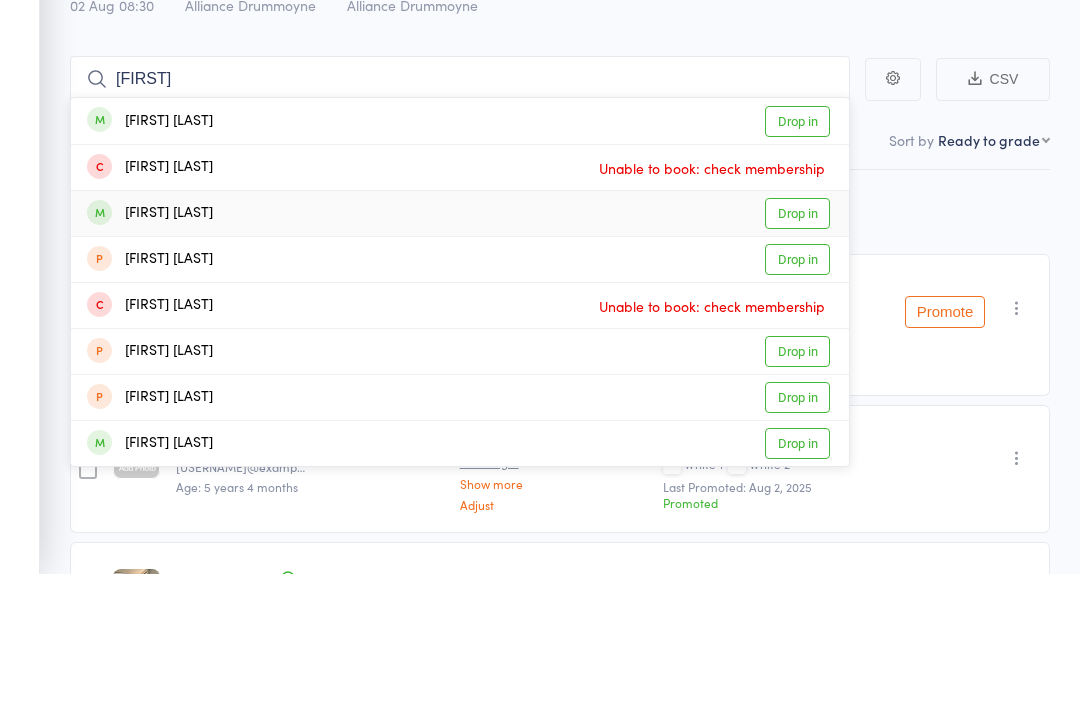 type on "Peter" 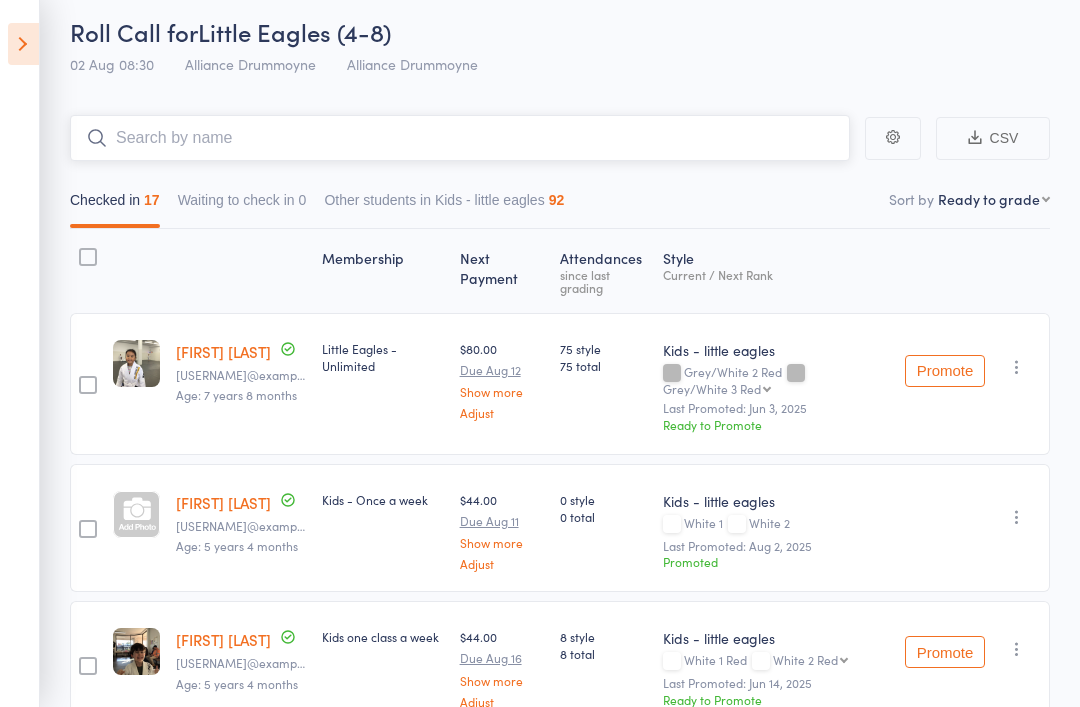 scroll, scrollTop: 0, scrollLeft: 0, axis: both 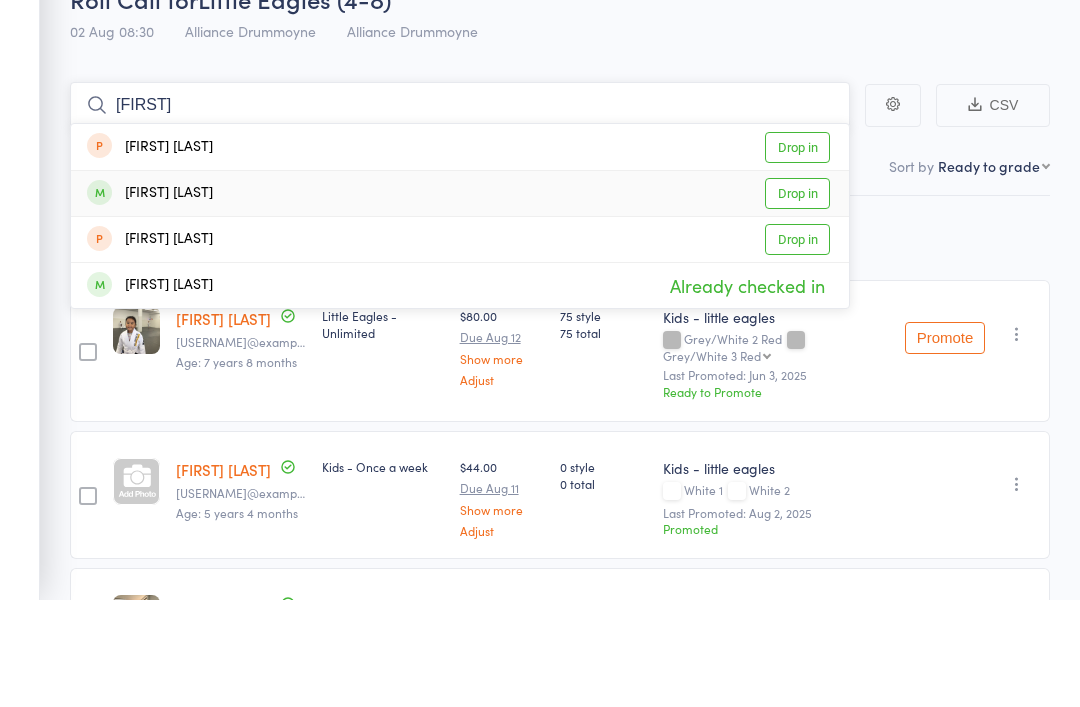 type on "Sophia" 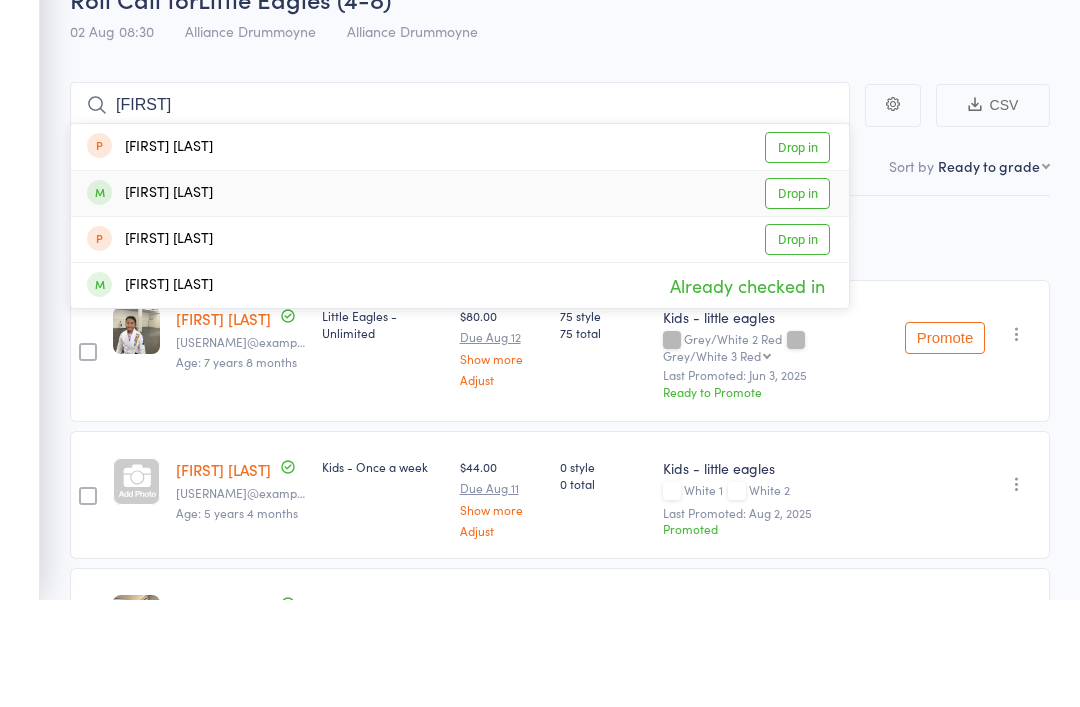 click on "Drop in" at bounding box center [797, 301] 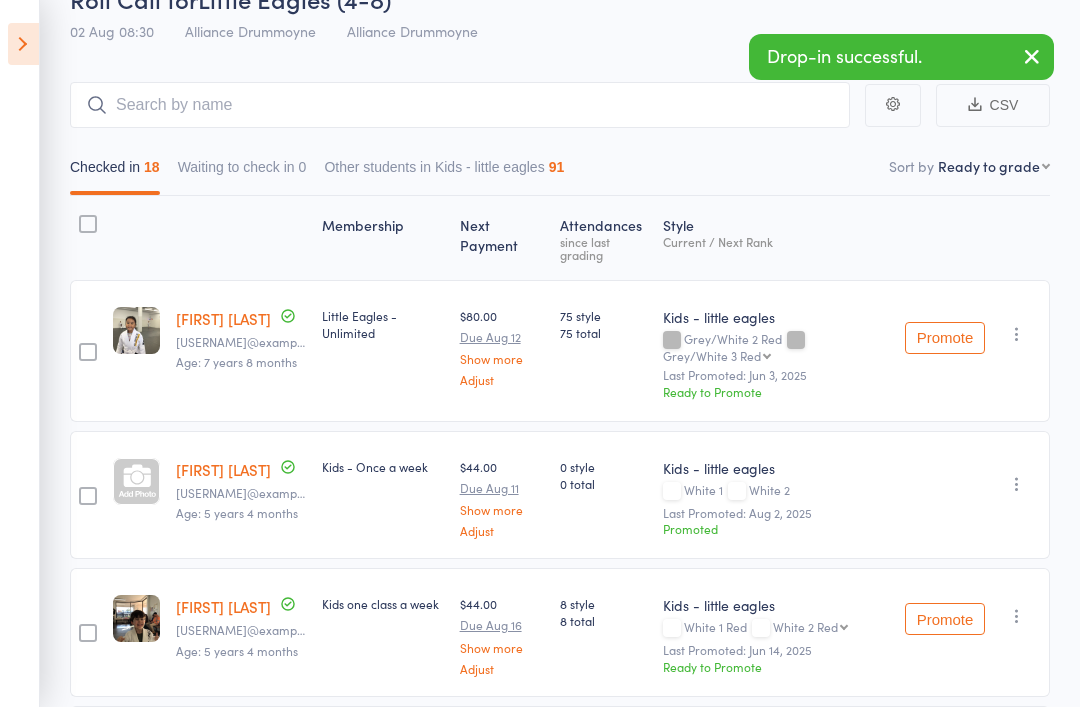 scroll, scrollTop: 0, scrollLeft: 0, axis: both 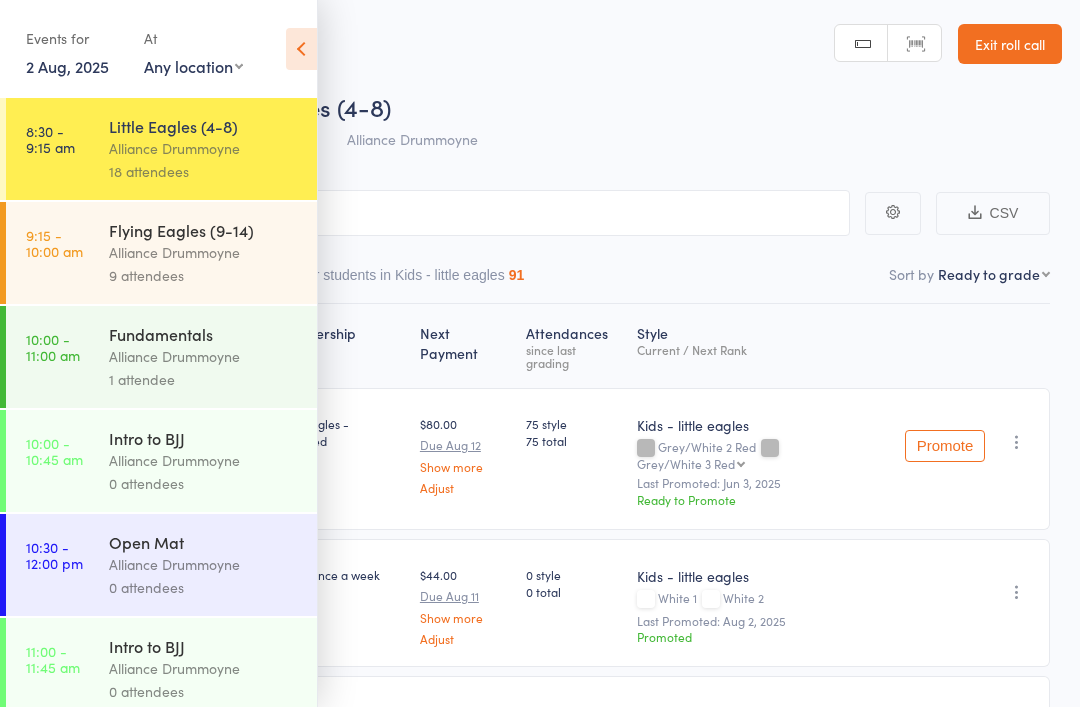 click at bounding box center (301, 49) 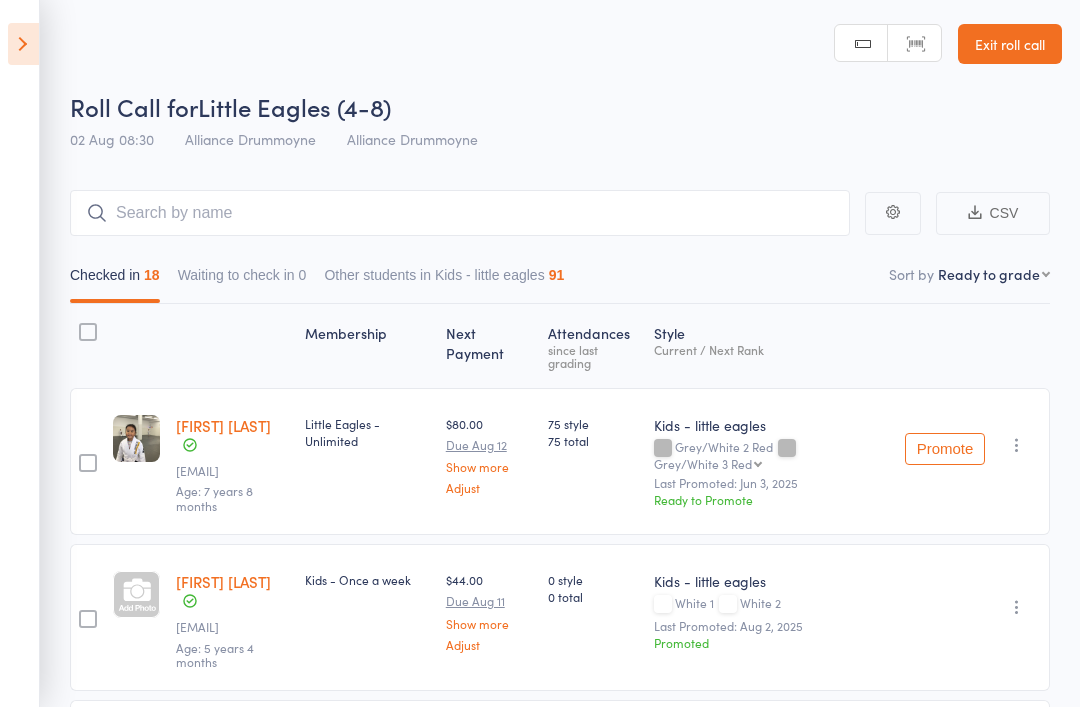 click at bounding box center [23, 44] 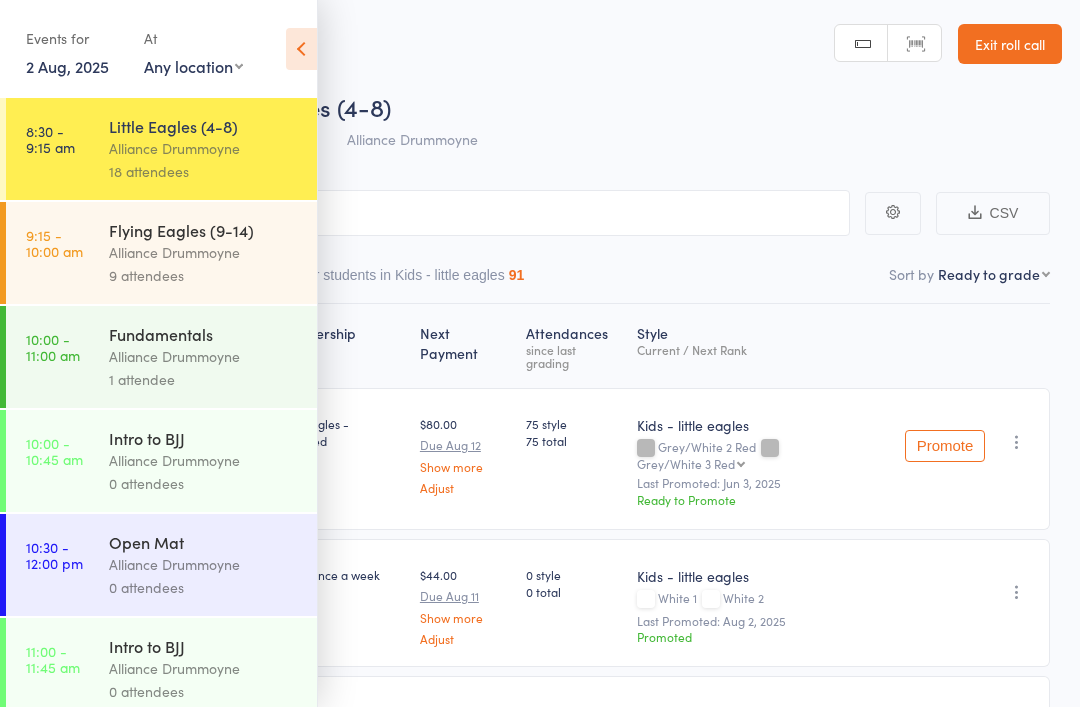 click on "Alliance Drummoyne" at bounding box center [204, 252] 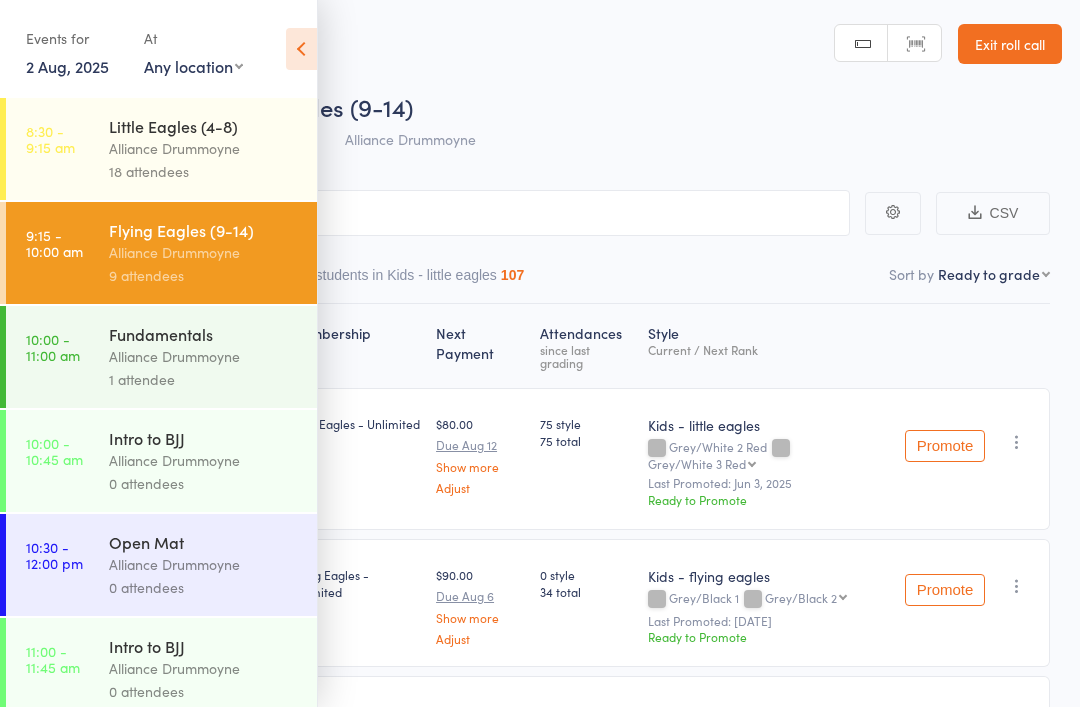 click at bounding box center (301, 49) 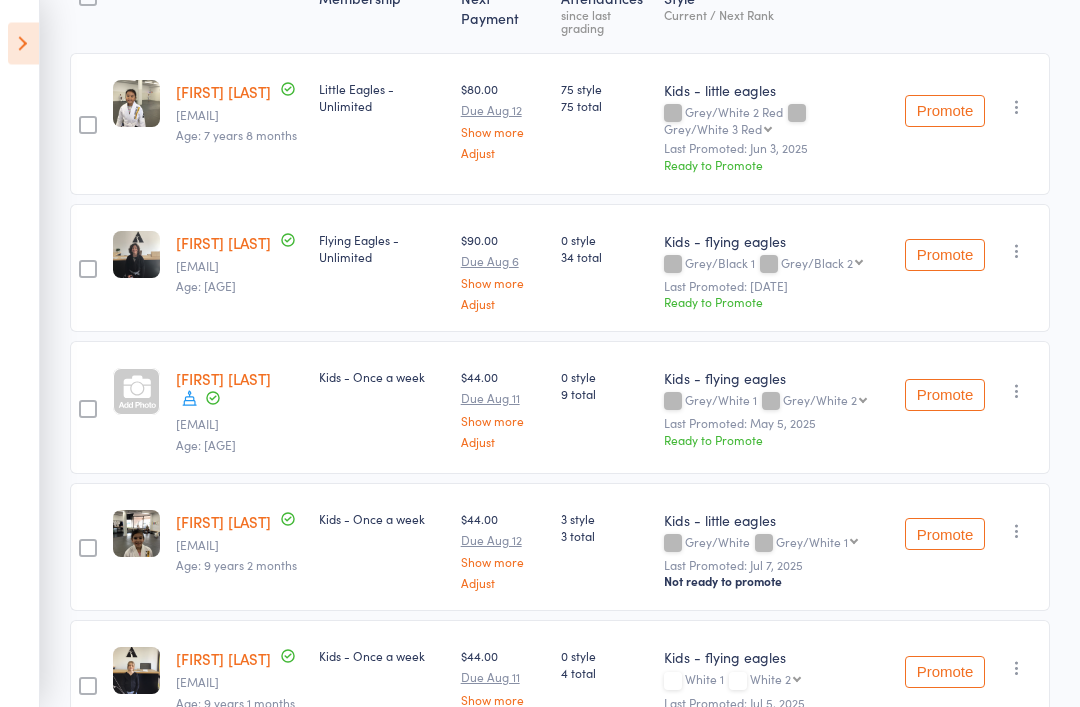 scroll, scrollTop: 335, scrollLeft: 0, axis: vertical 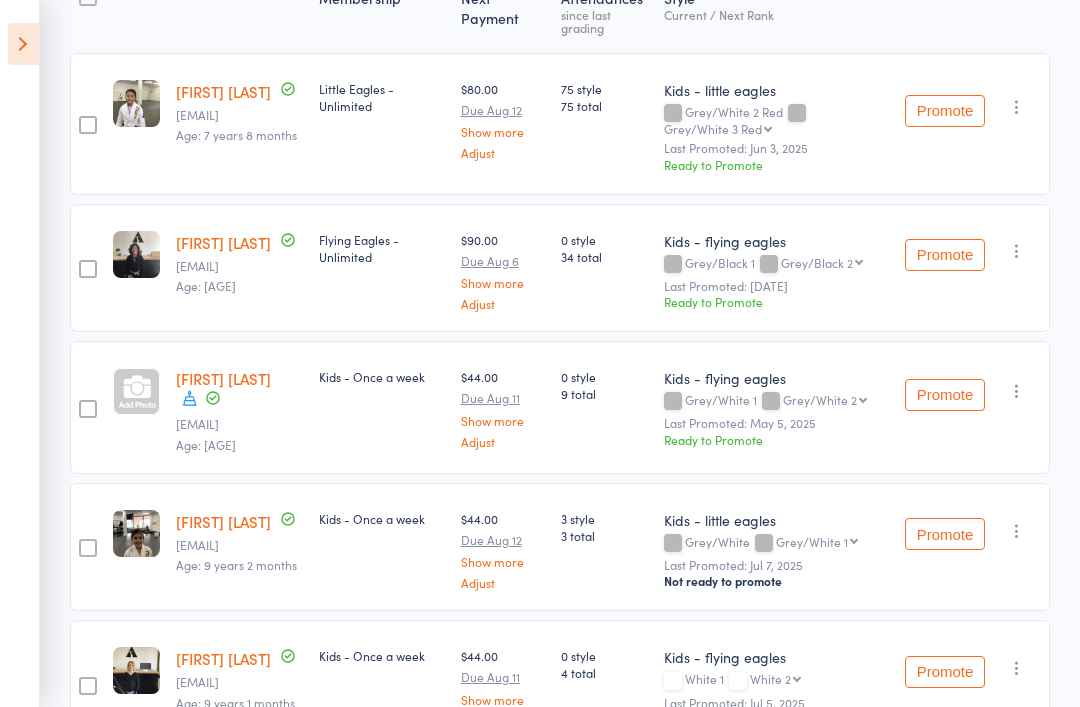 click 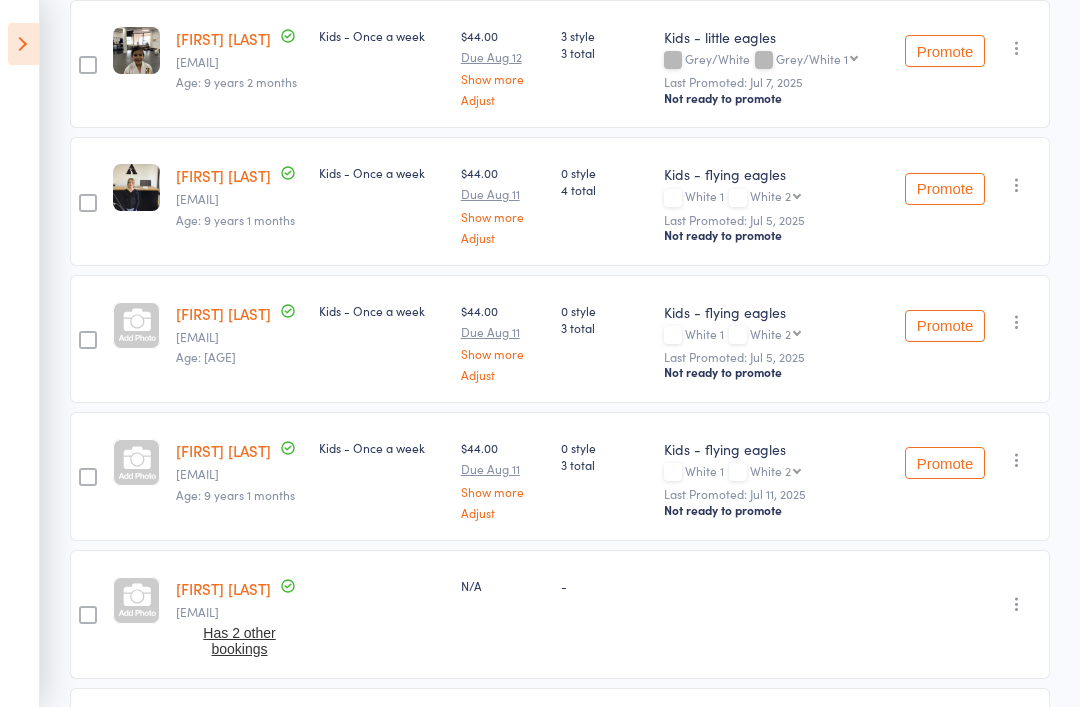 scroll, scrollTop: 950, scrollLeft: 0, axis: vertical 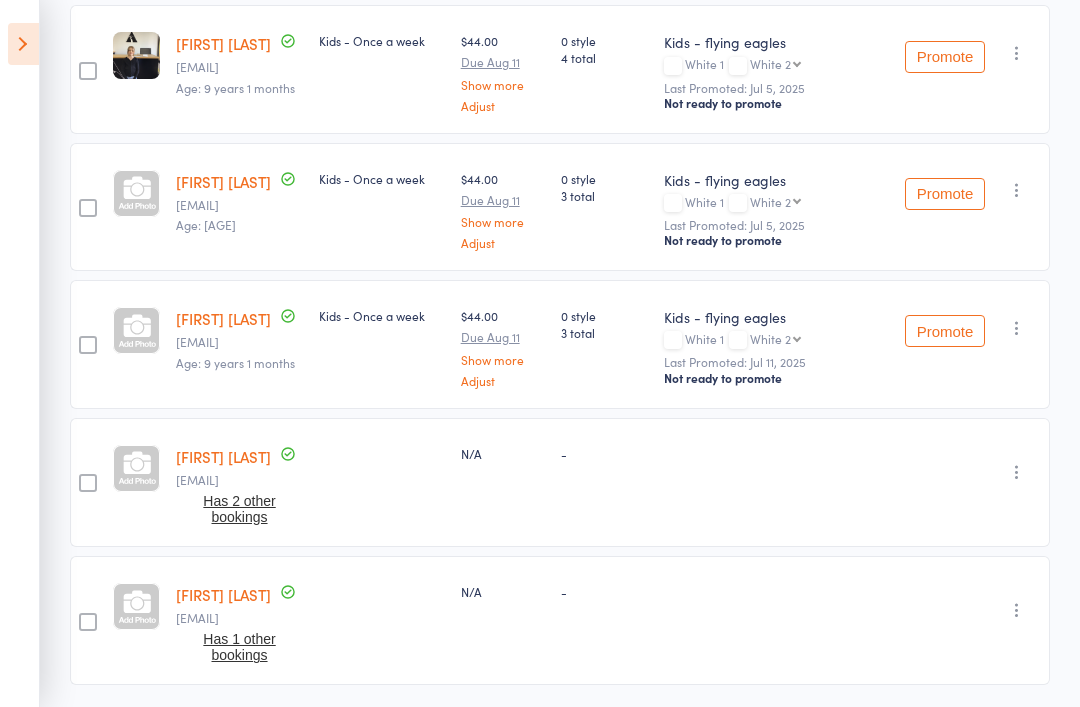 click at bounding box center [1017, 610] 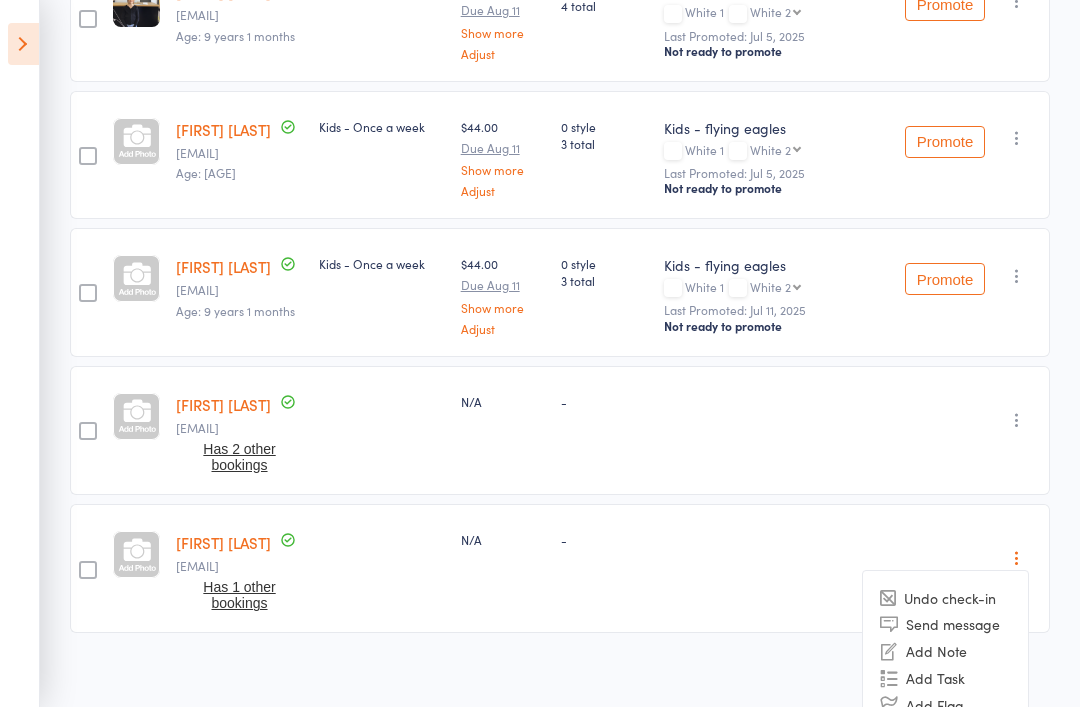 scroll, scrollTop: 1021, scrollLeft: 0, axis: vertical 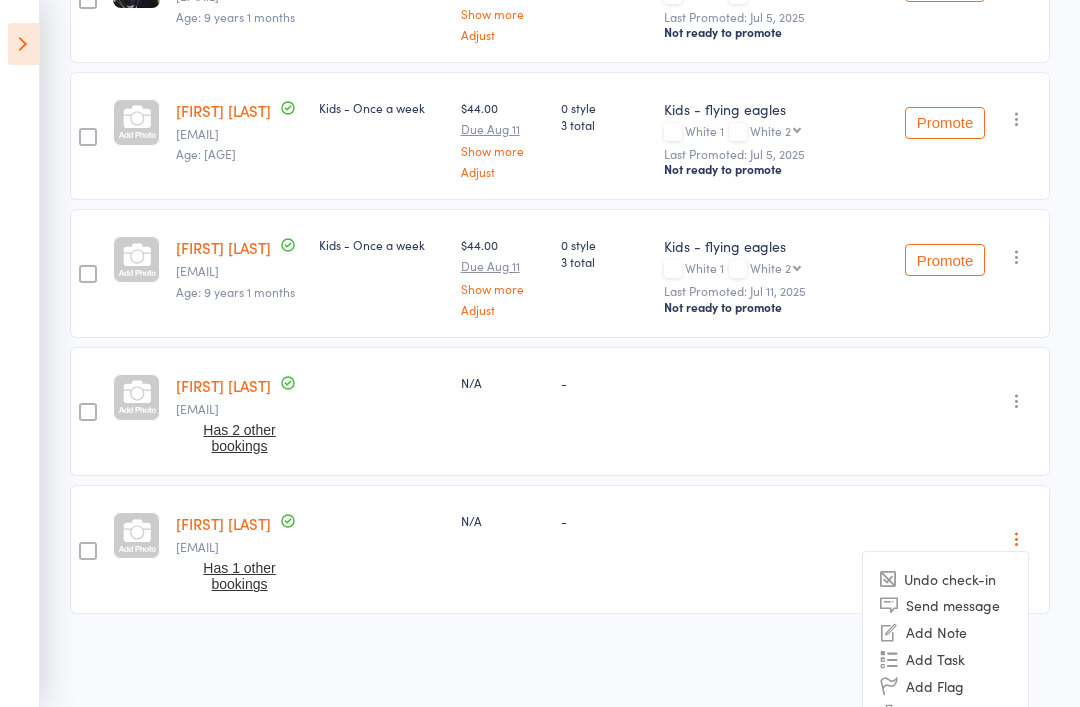 click on "Remove" at bounding box center (945, 712) 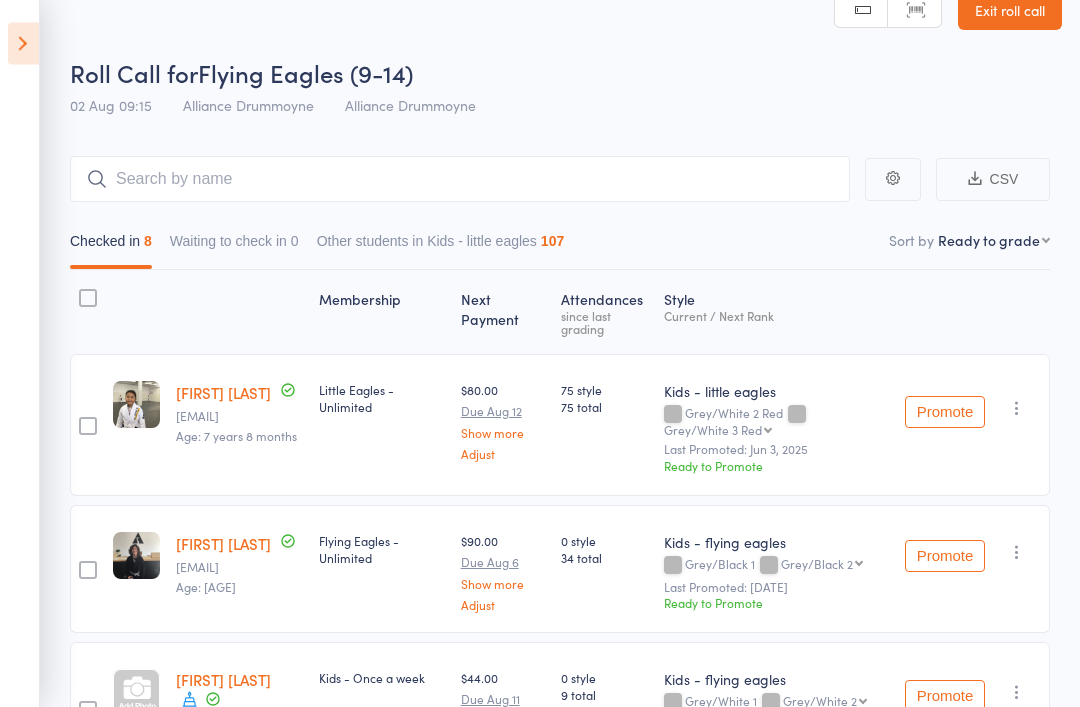 scroll, scrollTop: 0, scrollLeft: 0, axis: both 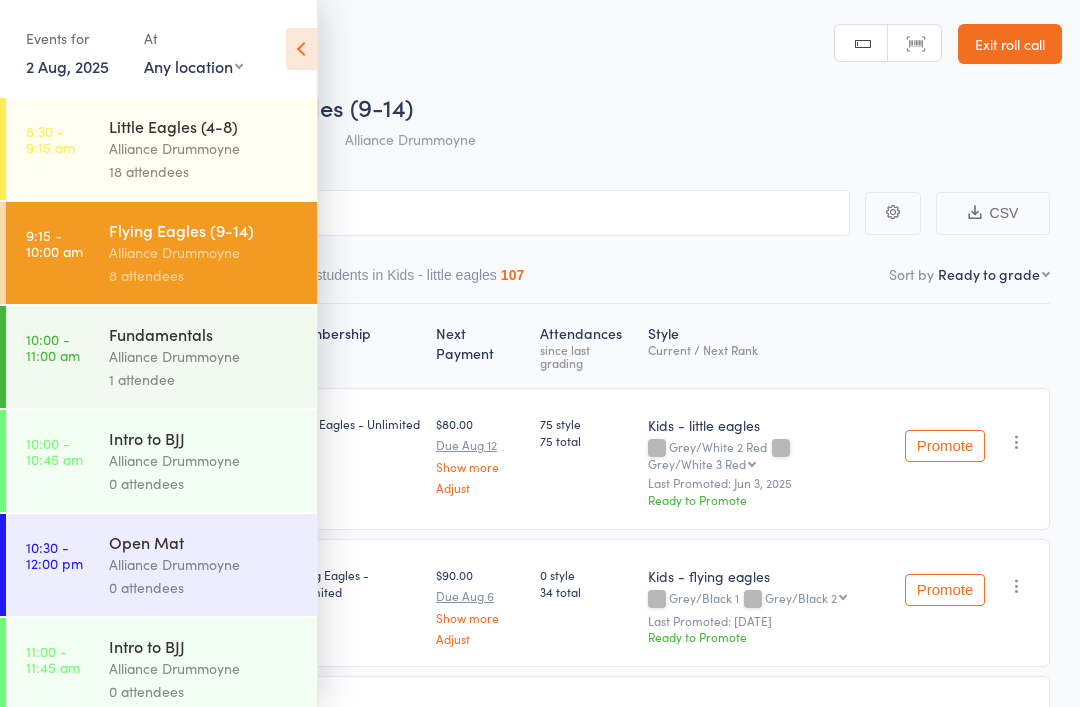click at bounding box center [301, 49] 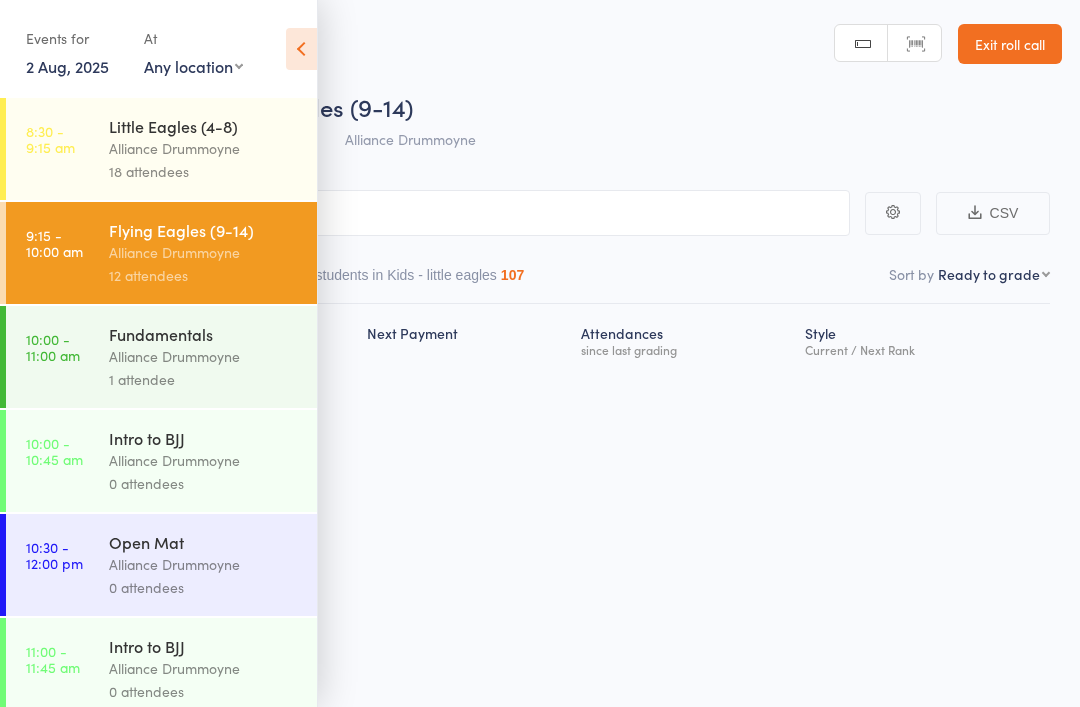 scroll, scrollTop: 0, scrollLeft: 0, axis: both 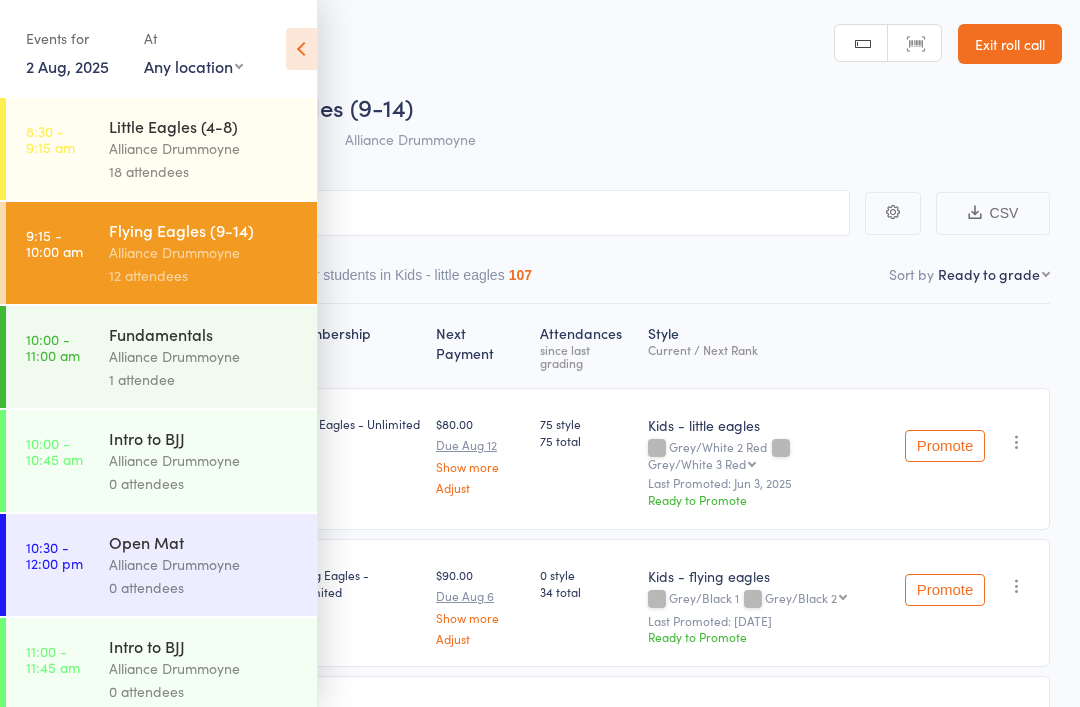 click at bounding box center [301, 49] 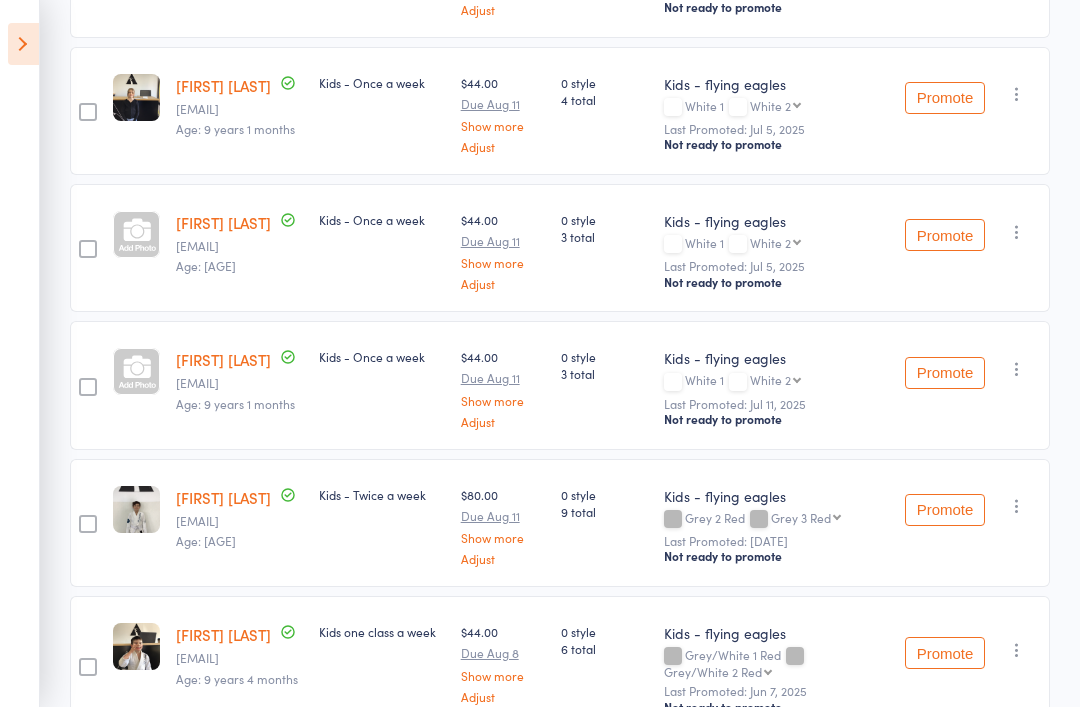 scroll, scrollTop: 1370, scrollLeft: 0, axis: vertical 